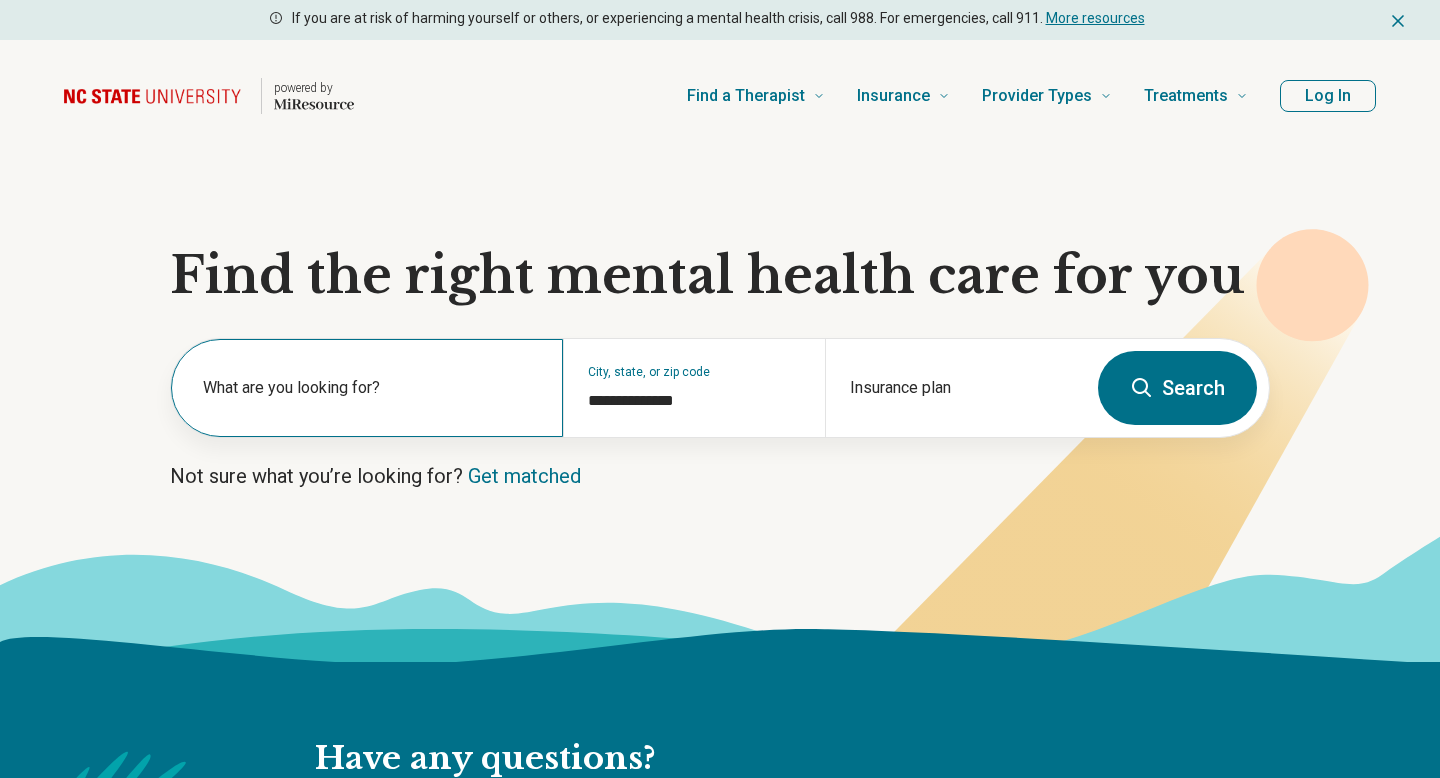 scroll, scrollTop: 0, scrollLeft: 0, axis: both 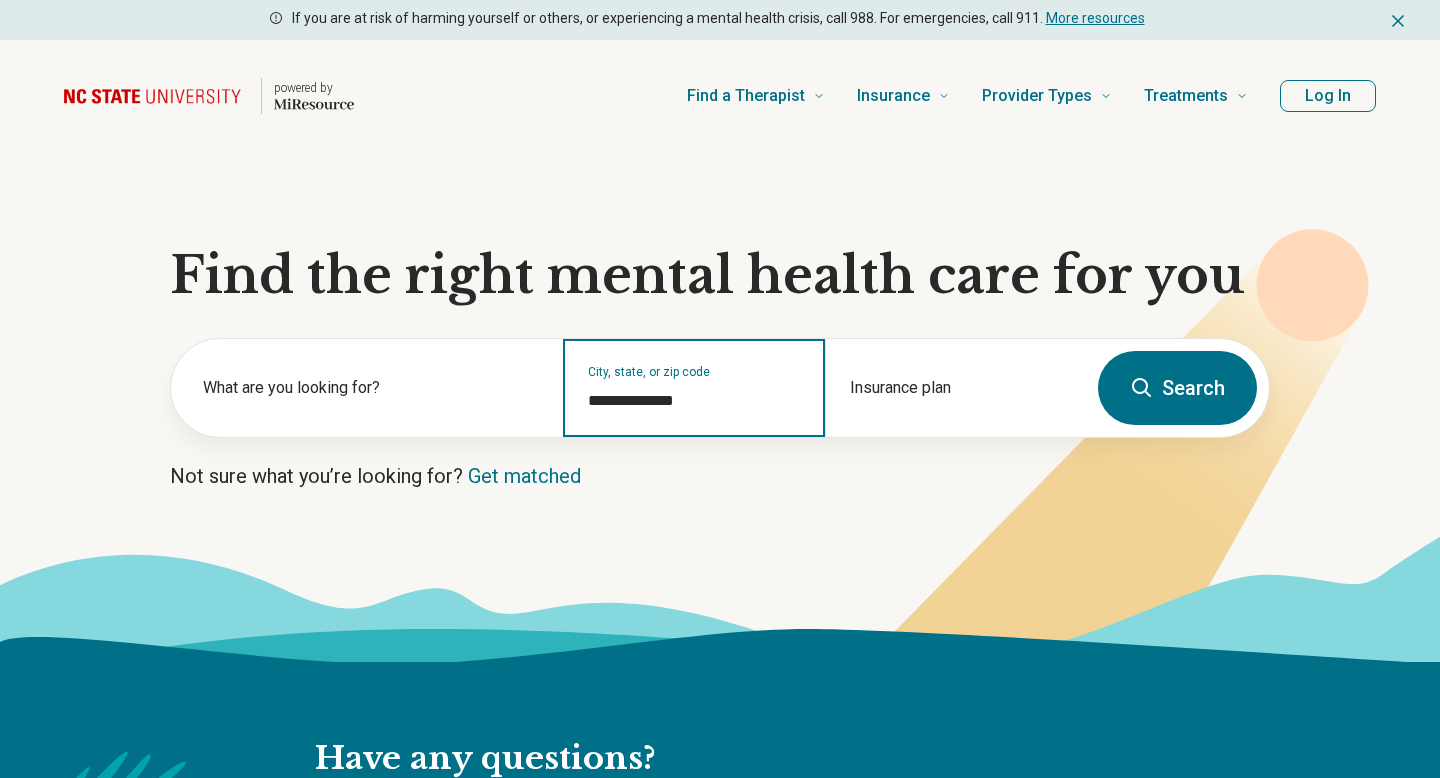 click on "**********" at bounding box center (694, 401) 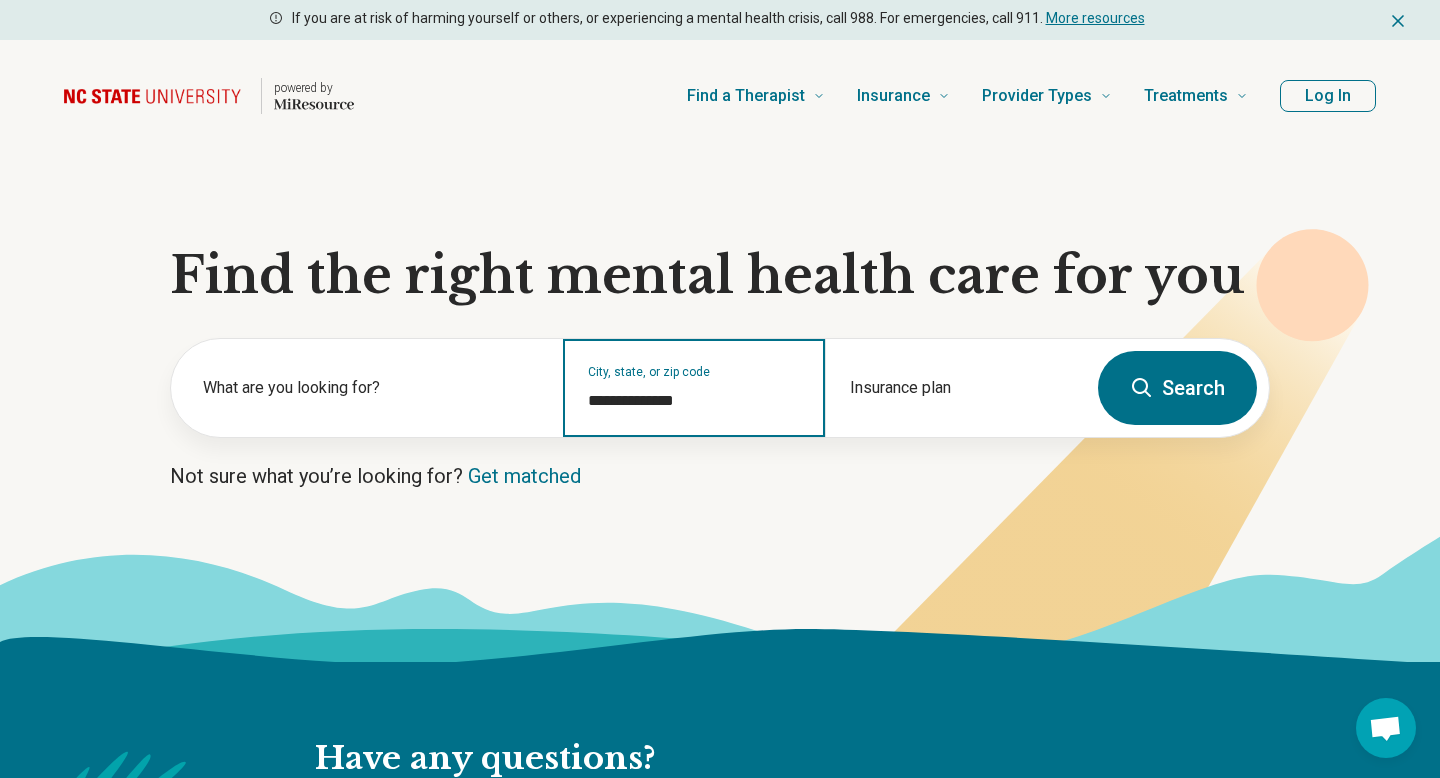 click on "**********" at bounding box center (694, 401) 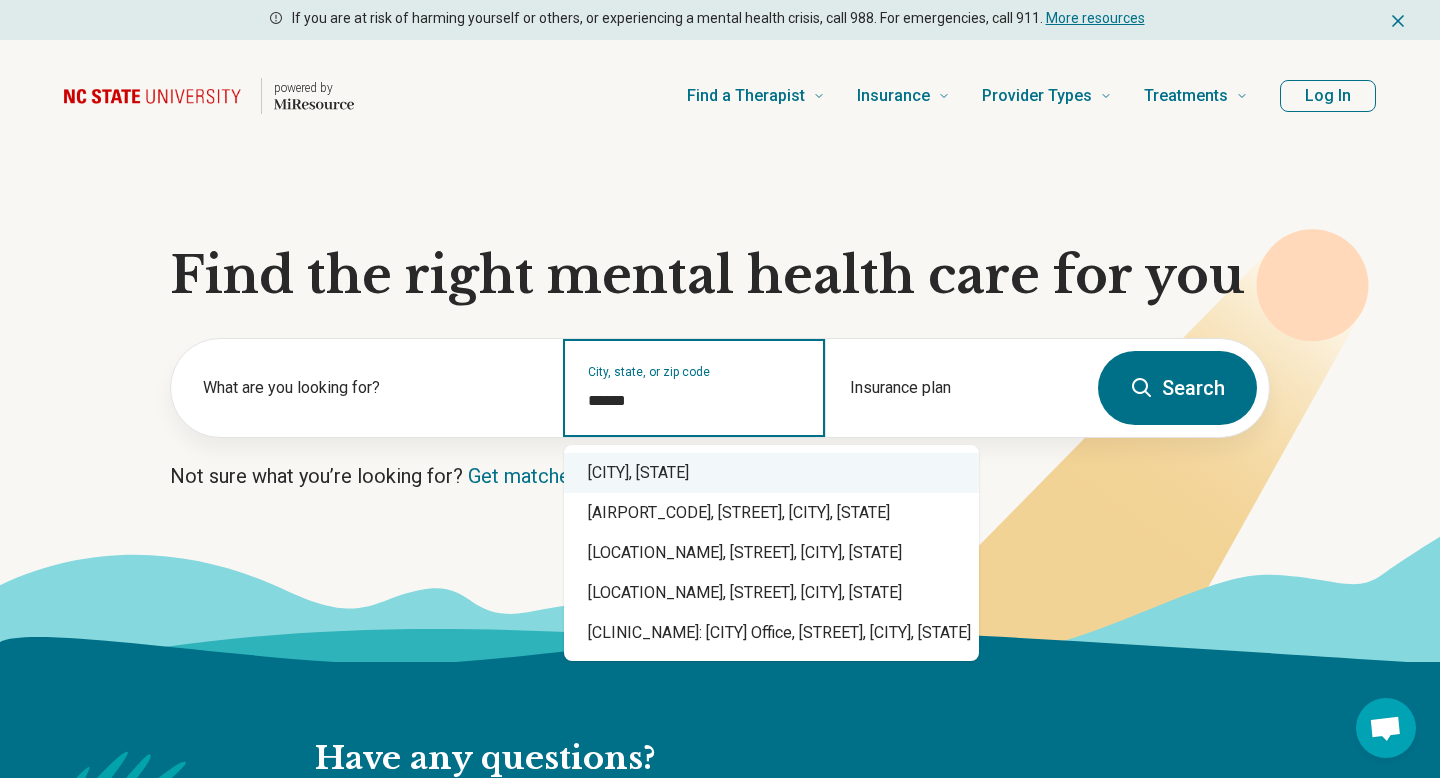 click on "Raleigh, NC" at bounding box center (771, 473) 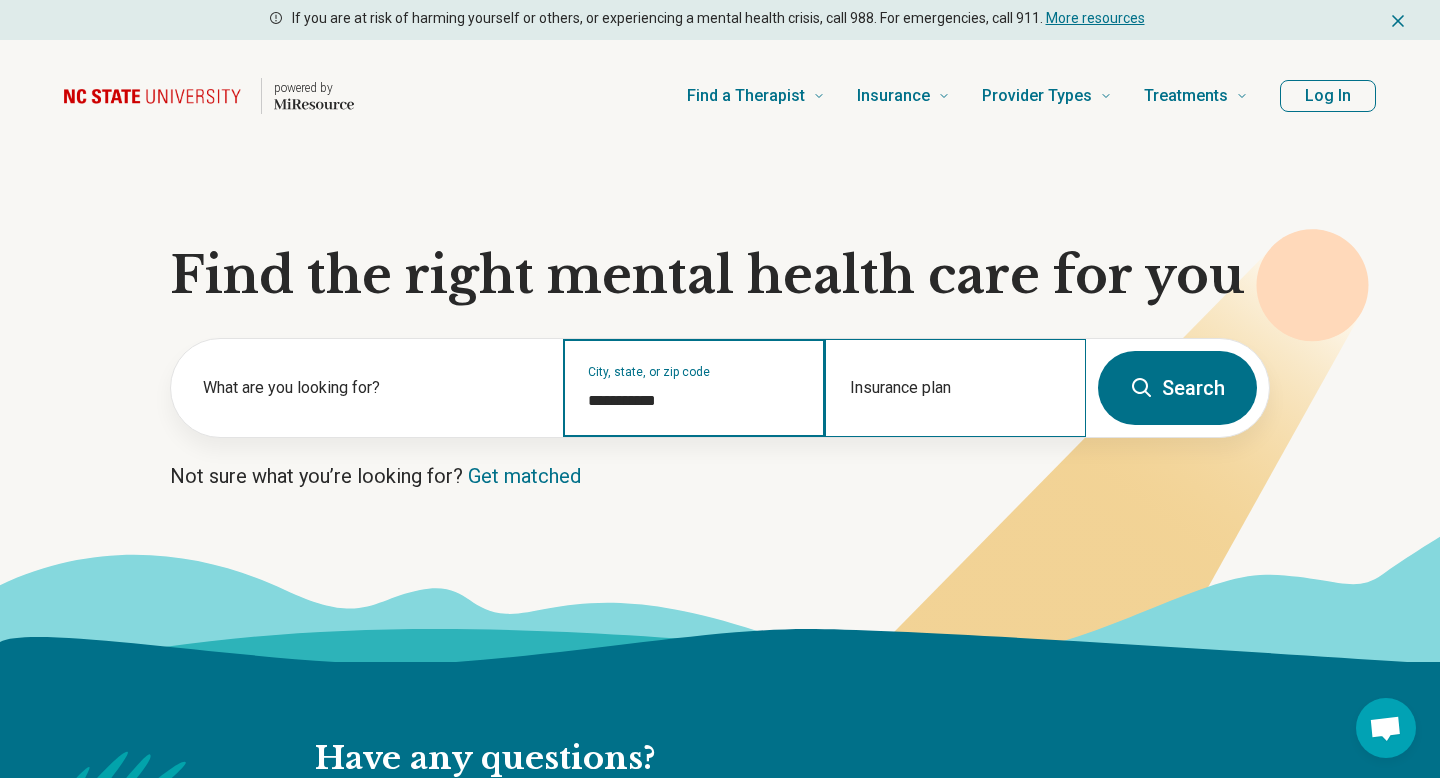 type on "**********" 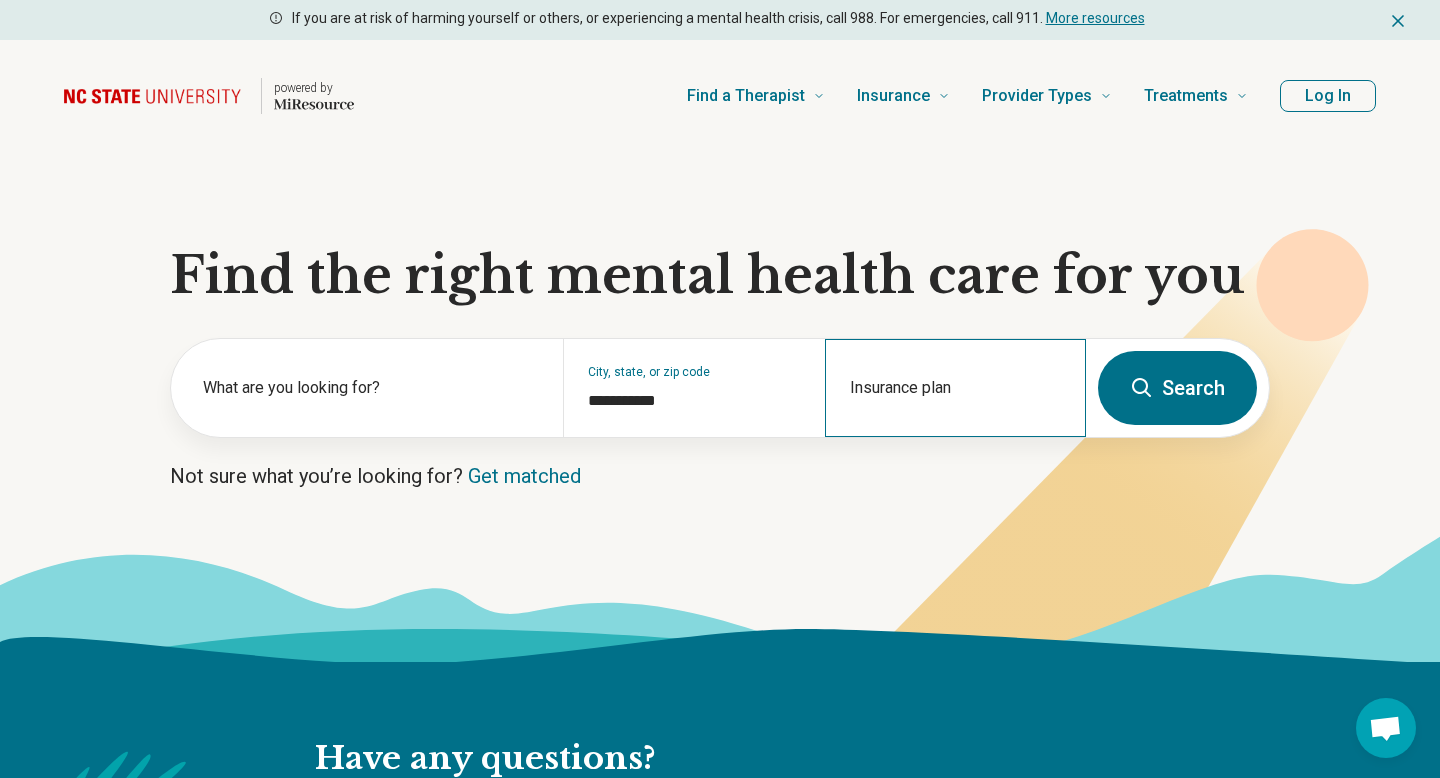 click on "Insurance plan" at bounding box center [955, 388] 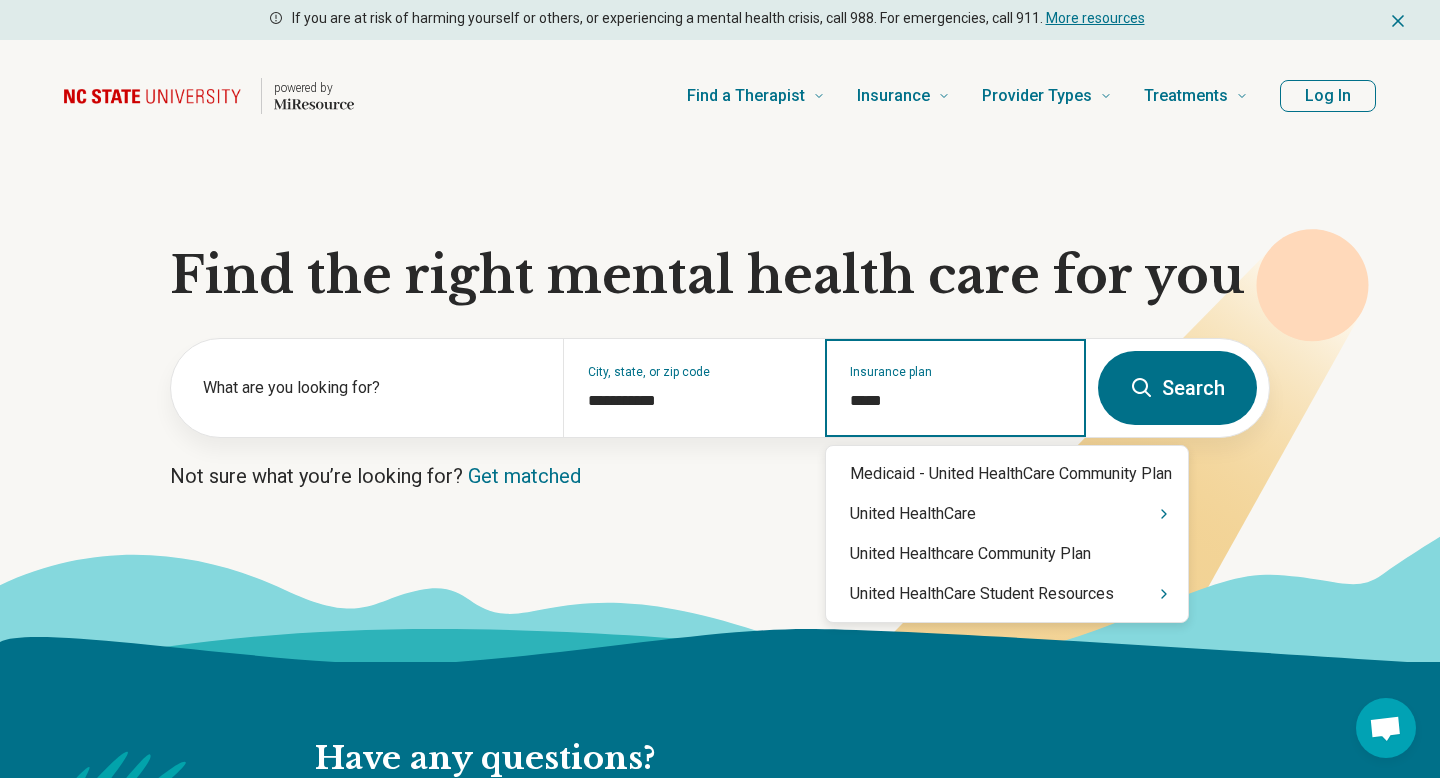 type on "******" 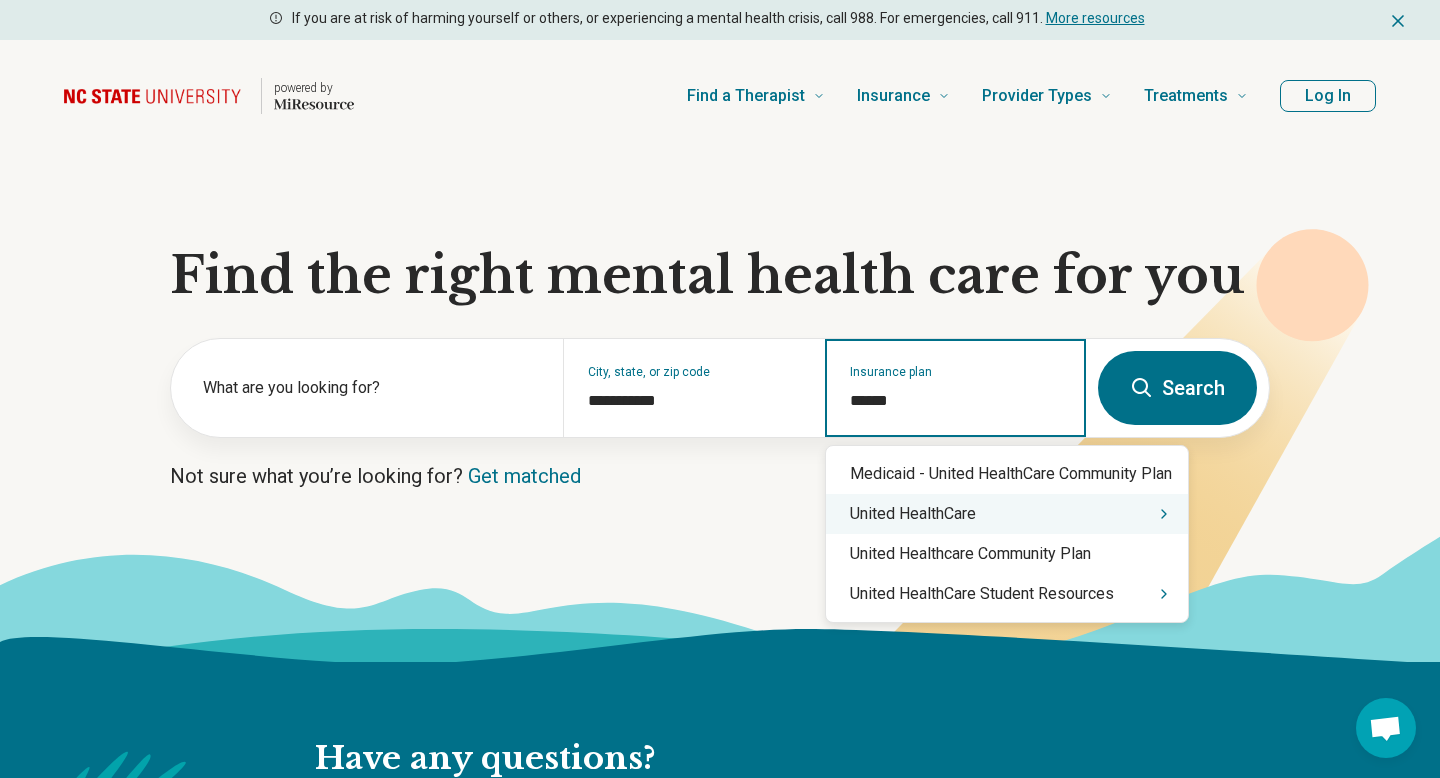 click on "United HealthCare" at bounding box center (1007, 514) 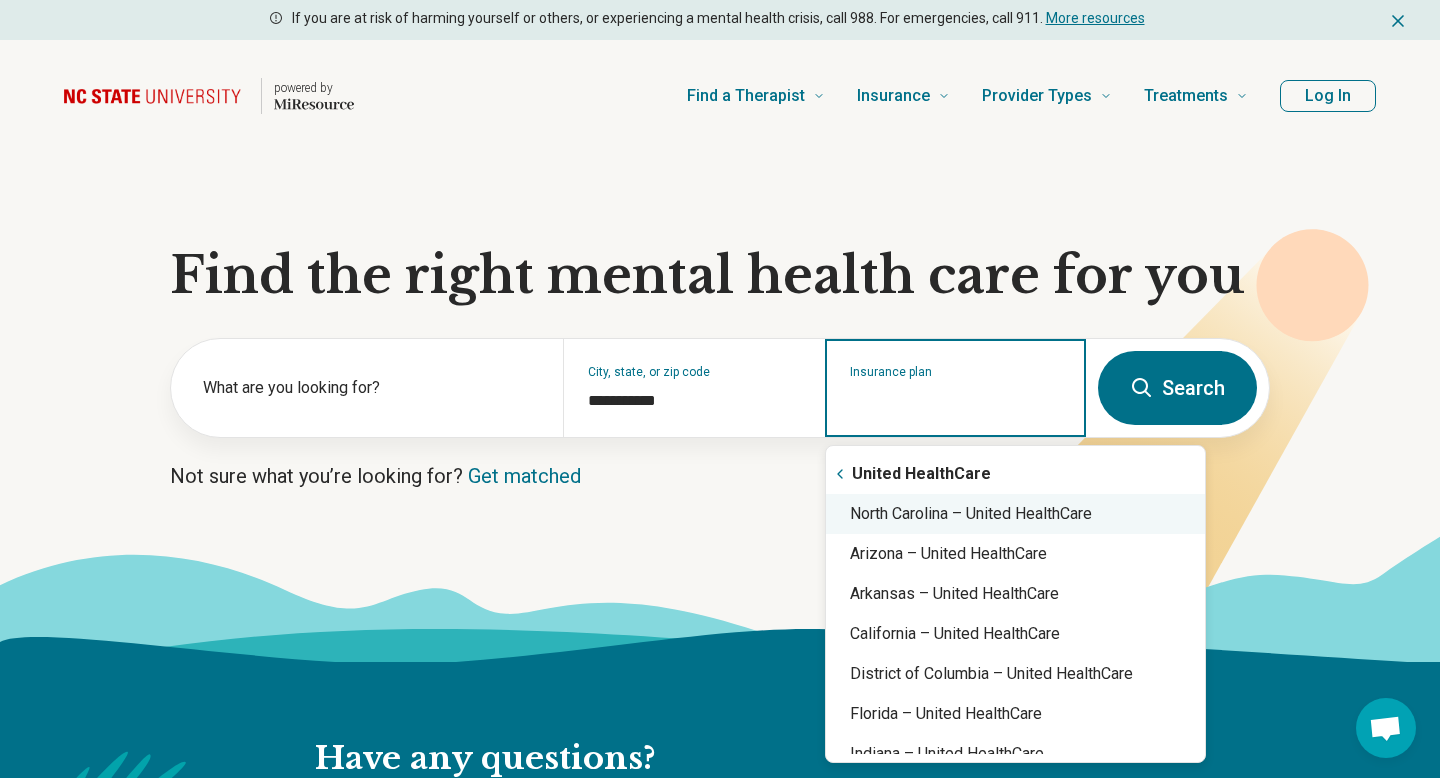 click on "North Carolina – United HealthCare" at bounding box center [1015, 514] 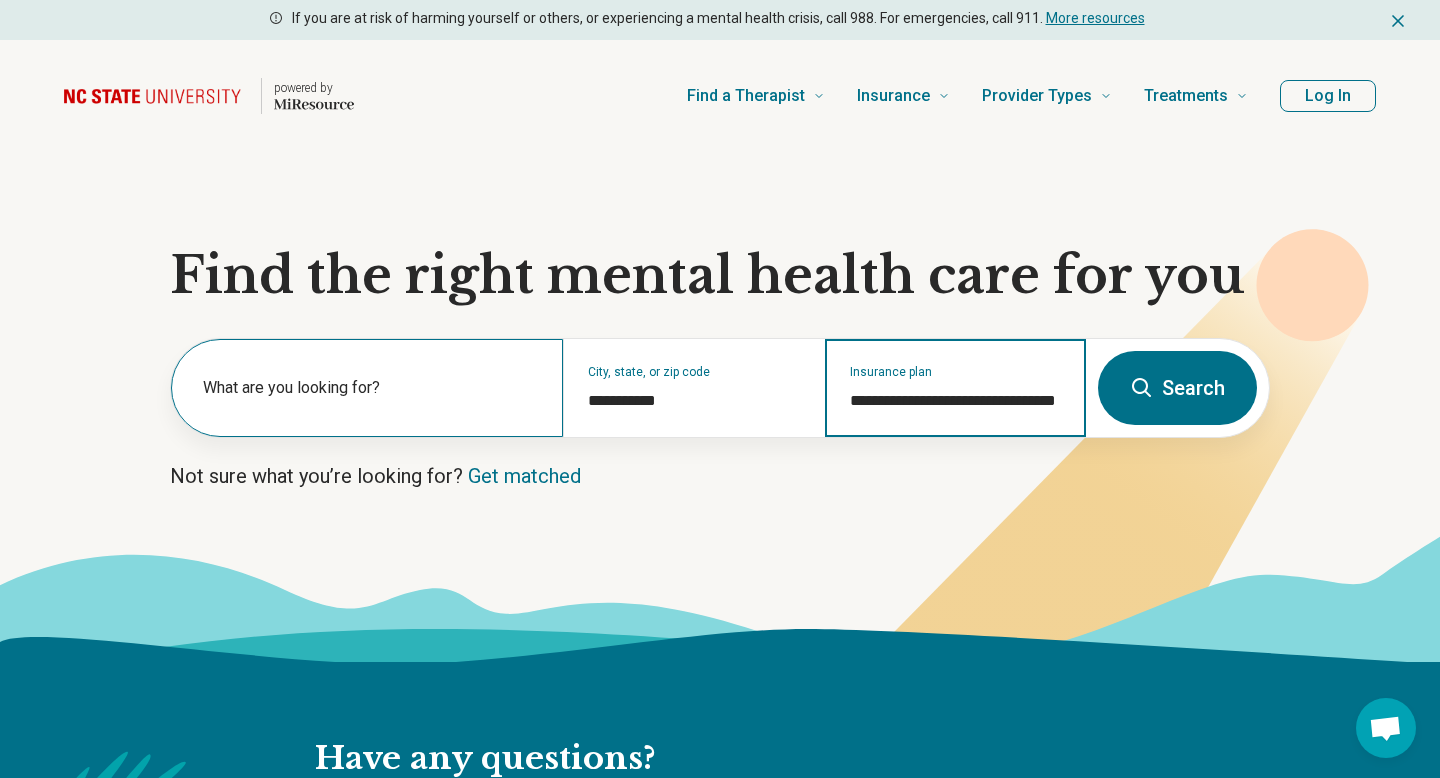 type on "**********" 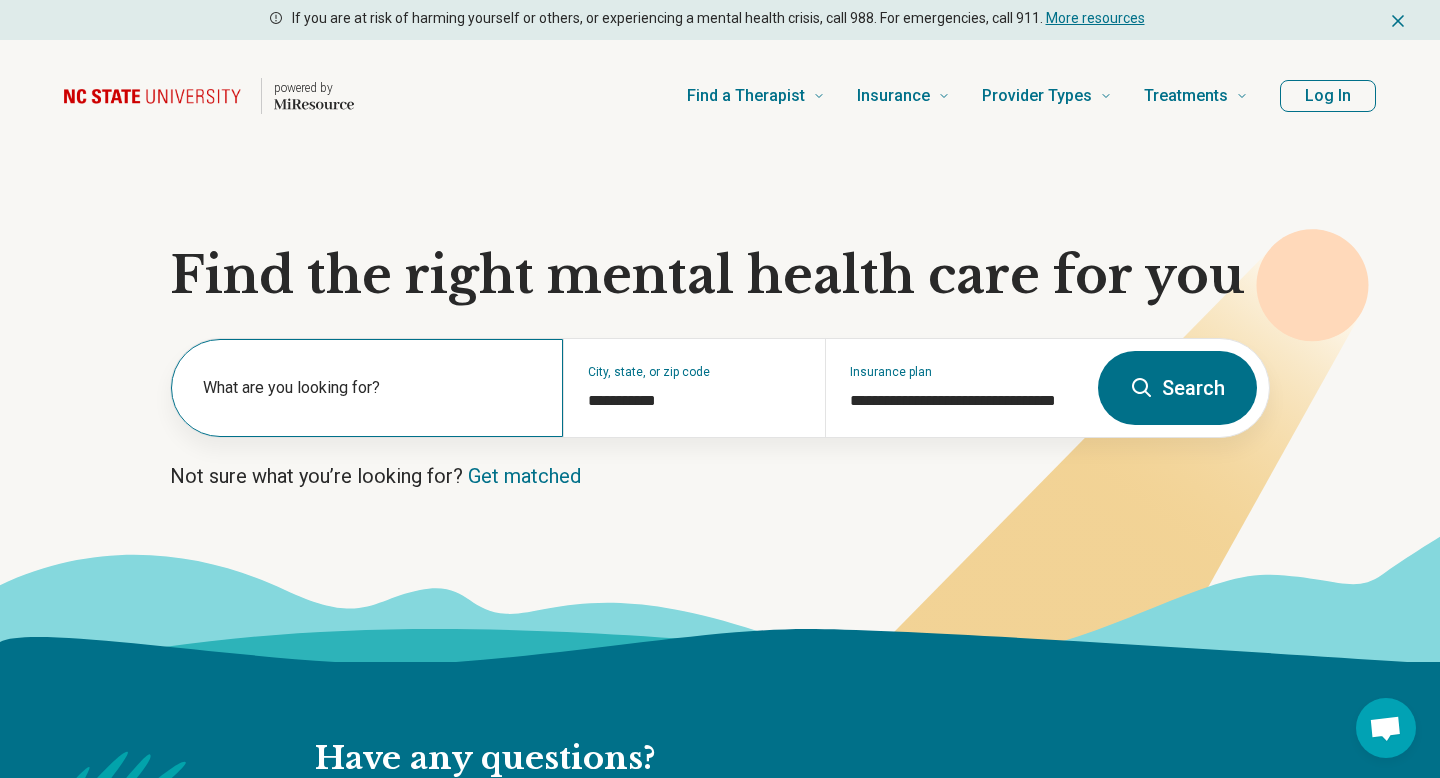 click on "What are you looking for?" at bounding box center [371, 388] 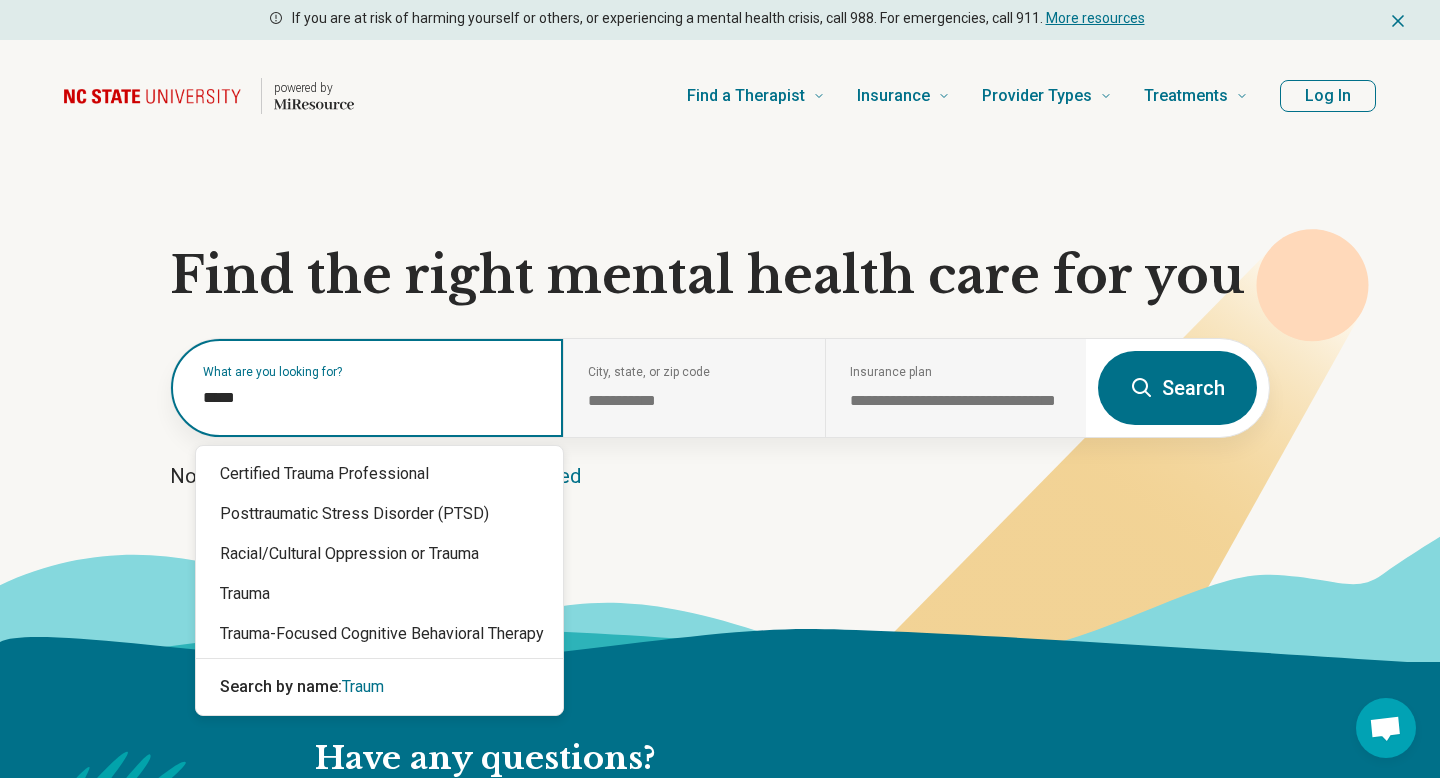 type on "******" 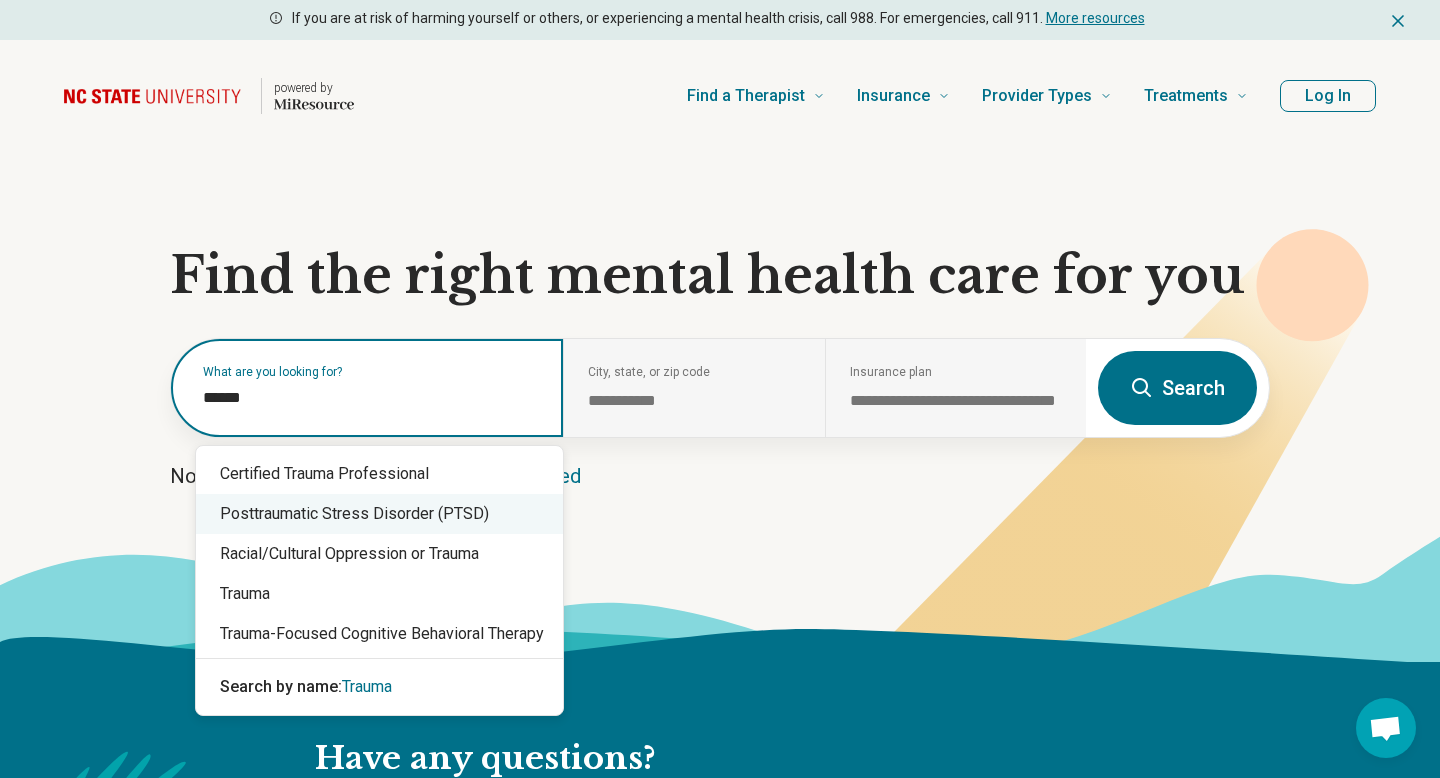 click on "Posttraumatic Stress Disorder (PTSD)" at bounding box center [379, 514] 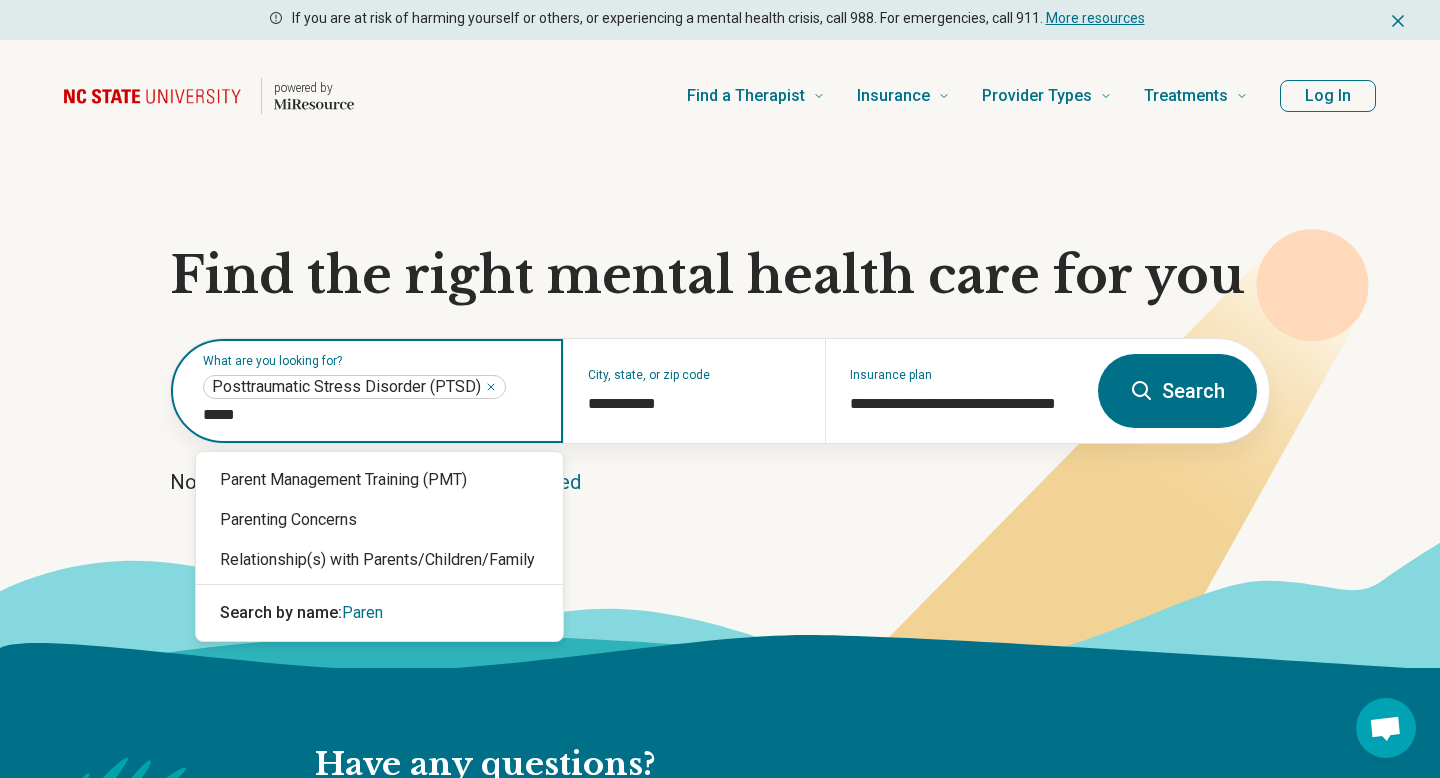 type on "******" 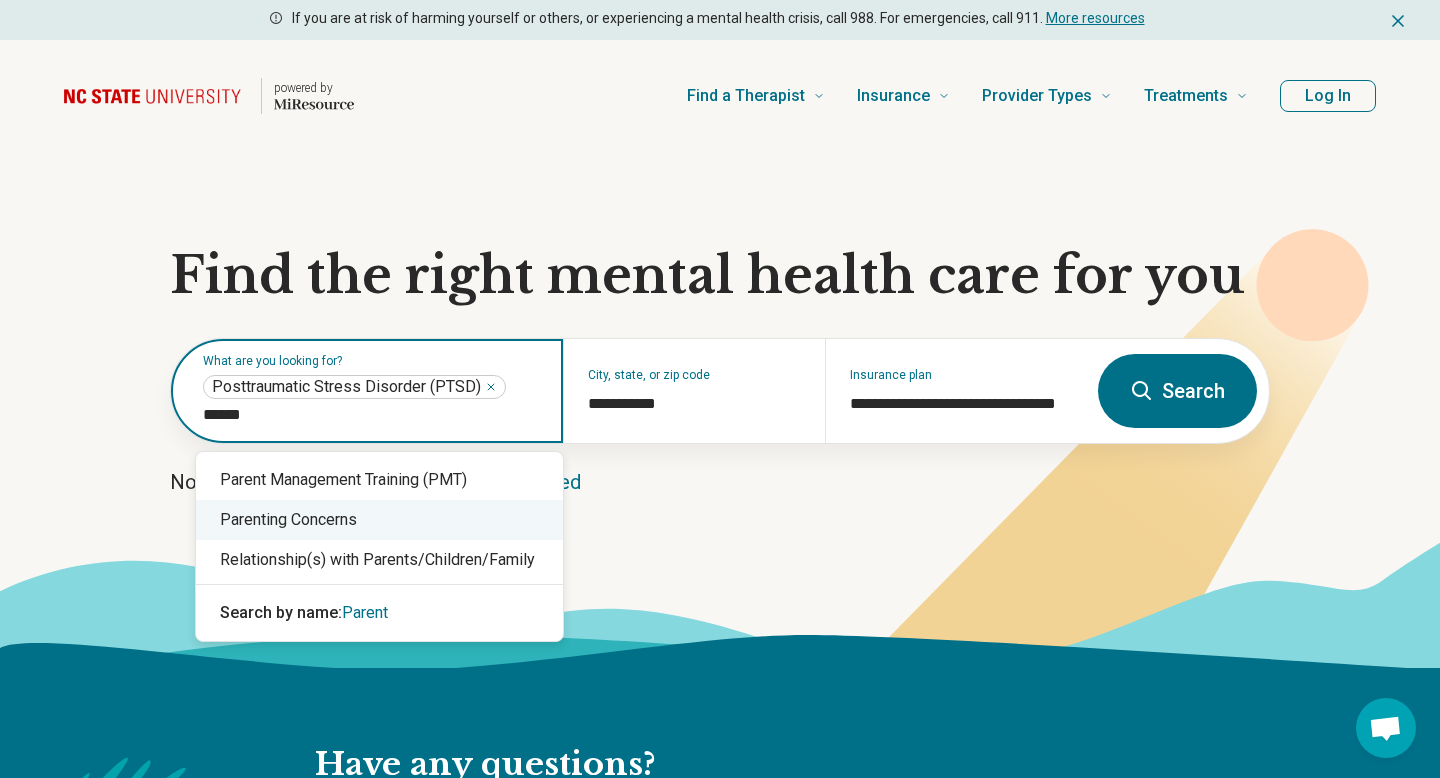 click on "Parenting Concerns" at bounding box center [379, 520] 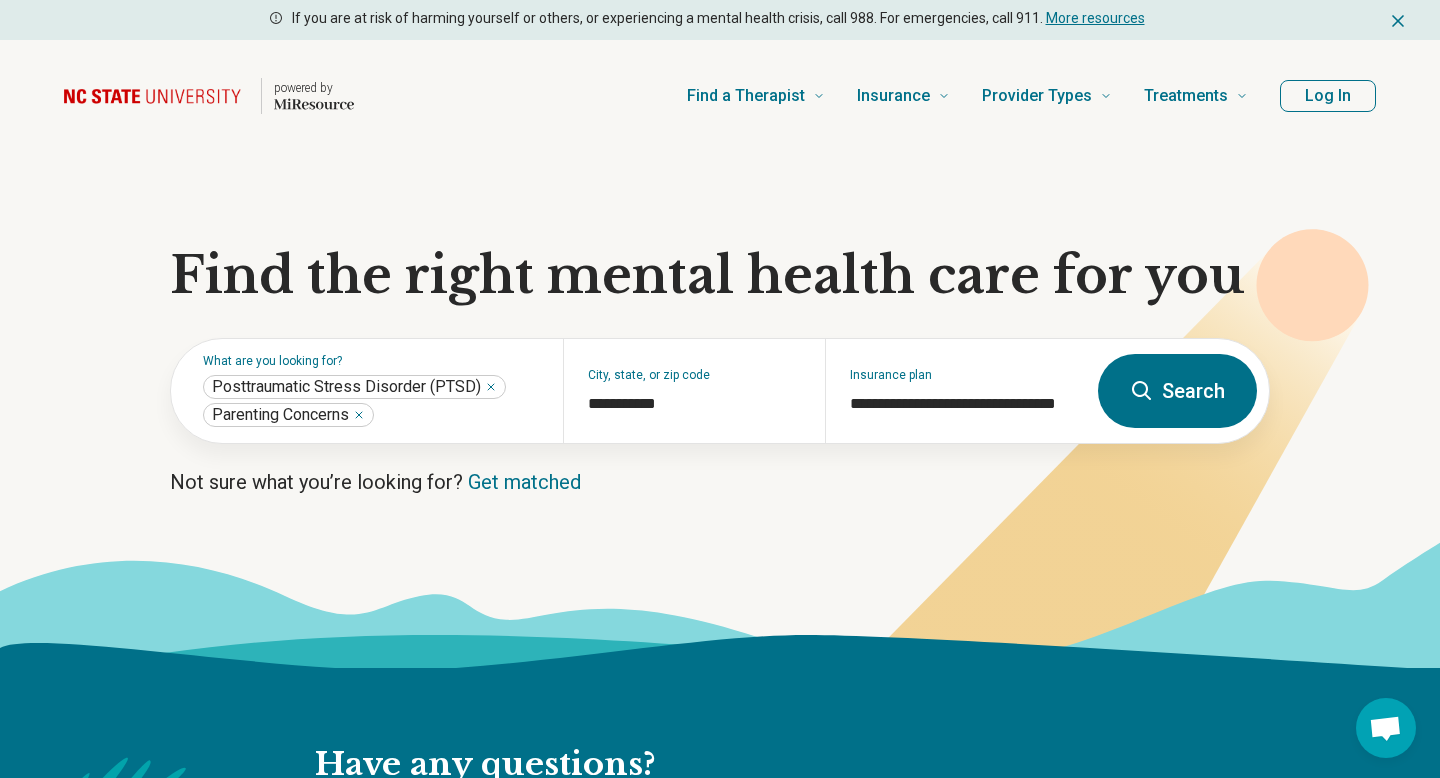 click 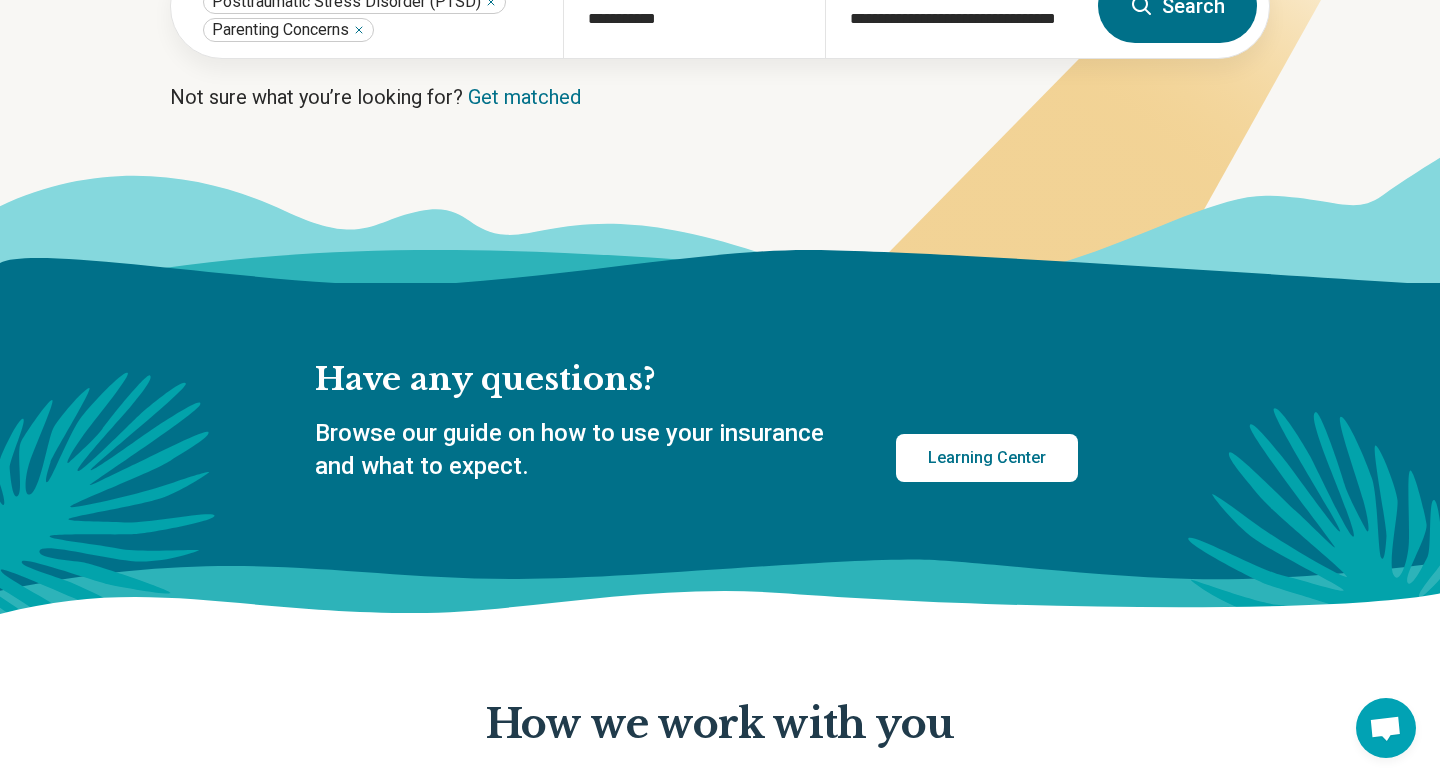 scroll, scrollTop: 143, scrollLeft: 0, axis: vertical 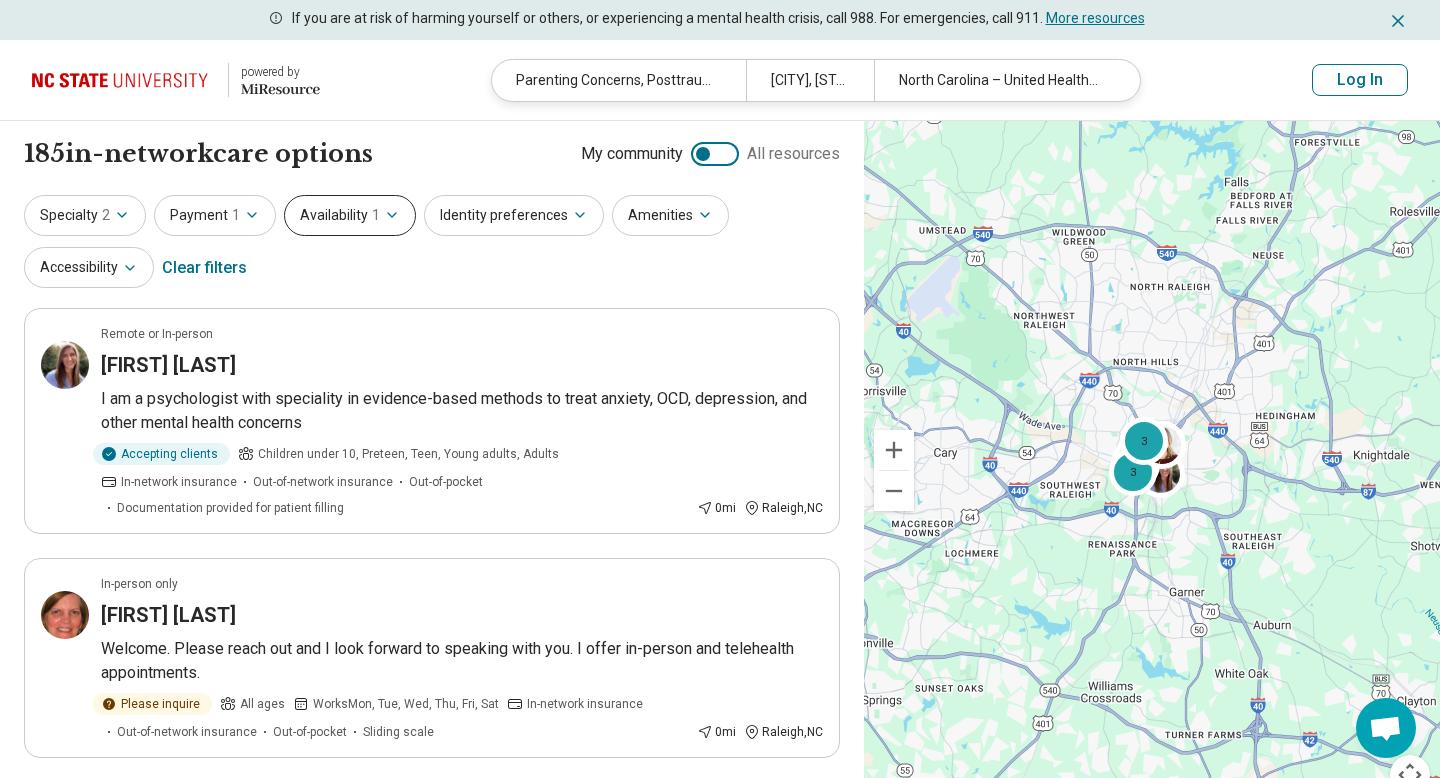 click on "Availability 1" at bounding box center [350, 215] 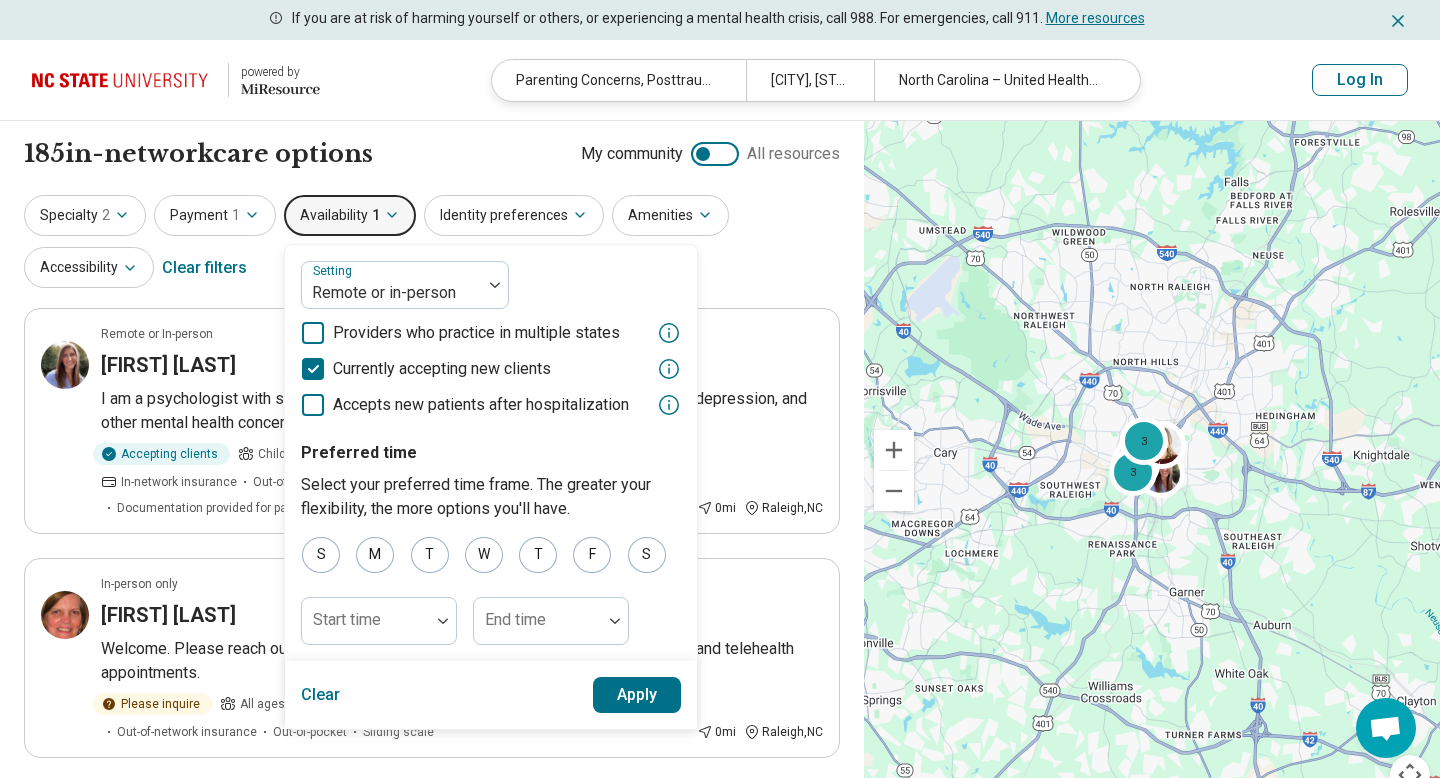 click on "Specialty 2 Payment 1 Availability 1 Setting Remote or in-person Providers who practice in multiple states Currently accepting new clients Accepts new patients after hospitalization Preferred time Select your preferred time frame. The greater your flexibility, the more options you'll have. S M T W T F S Start time End time Clear Apply Identity preferences Amenities Accessibility Clear filters" at bounding box center (432, 243) 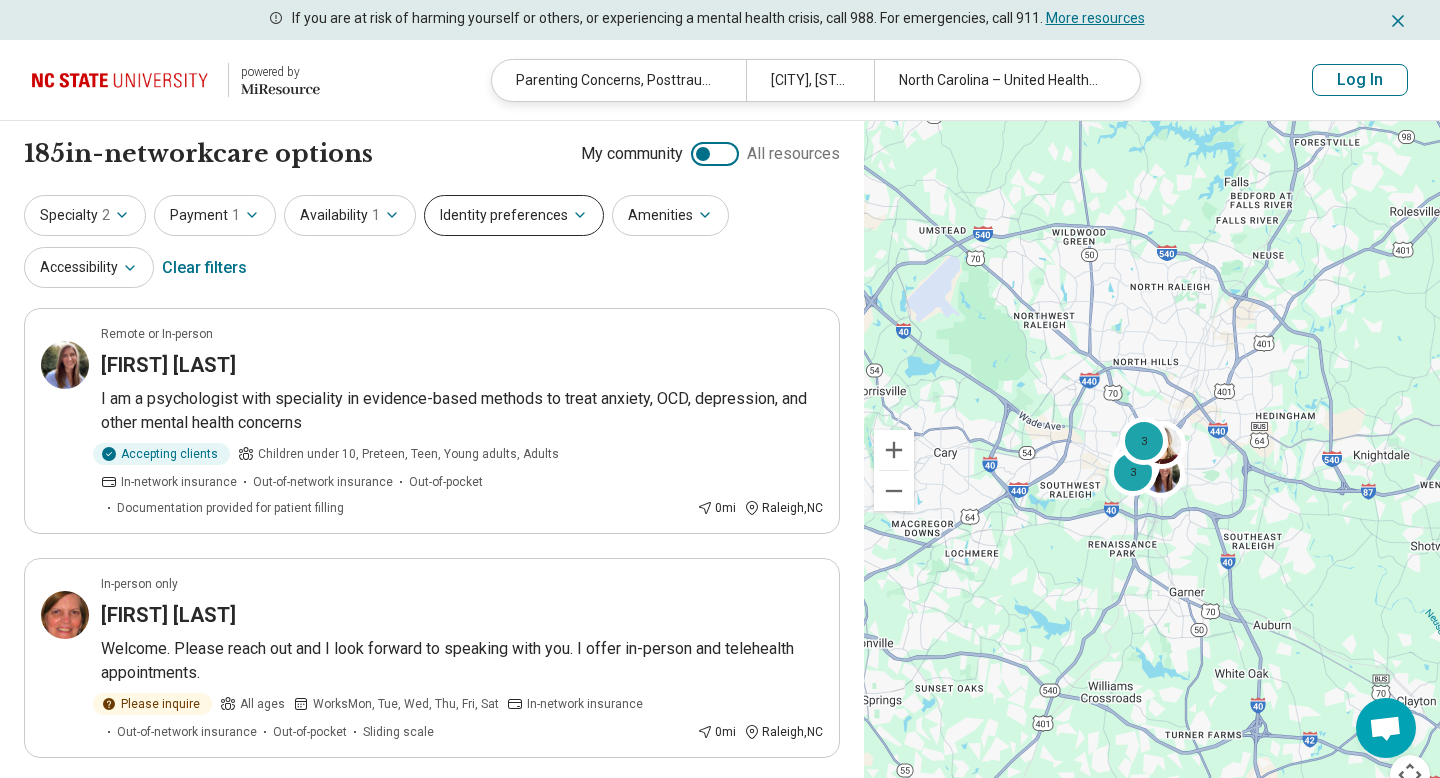click on "Identity preferences" at bounding box center (514, 215) 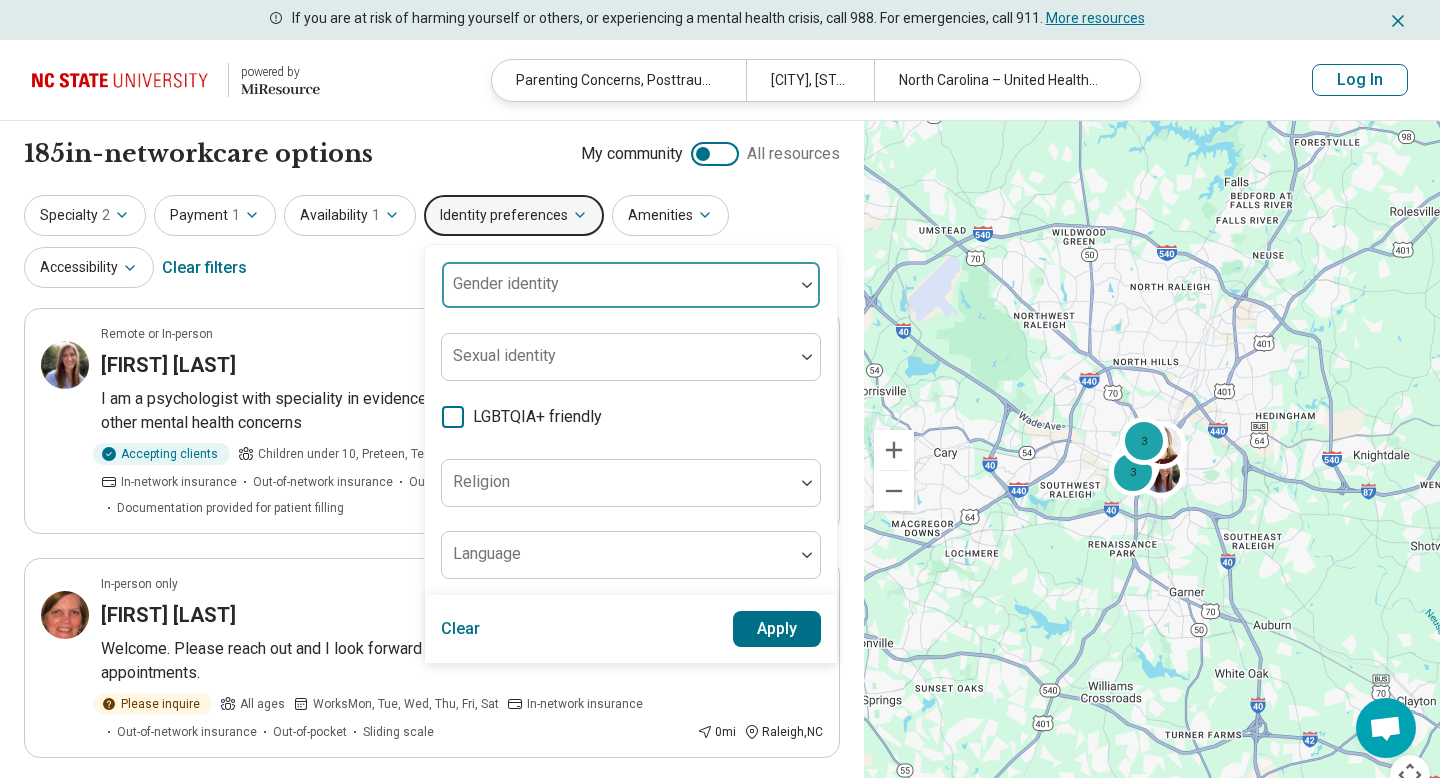 click on "Gender identity" at bounding box center [631, 285] 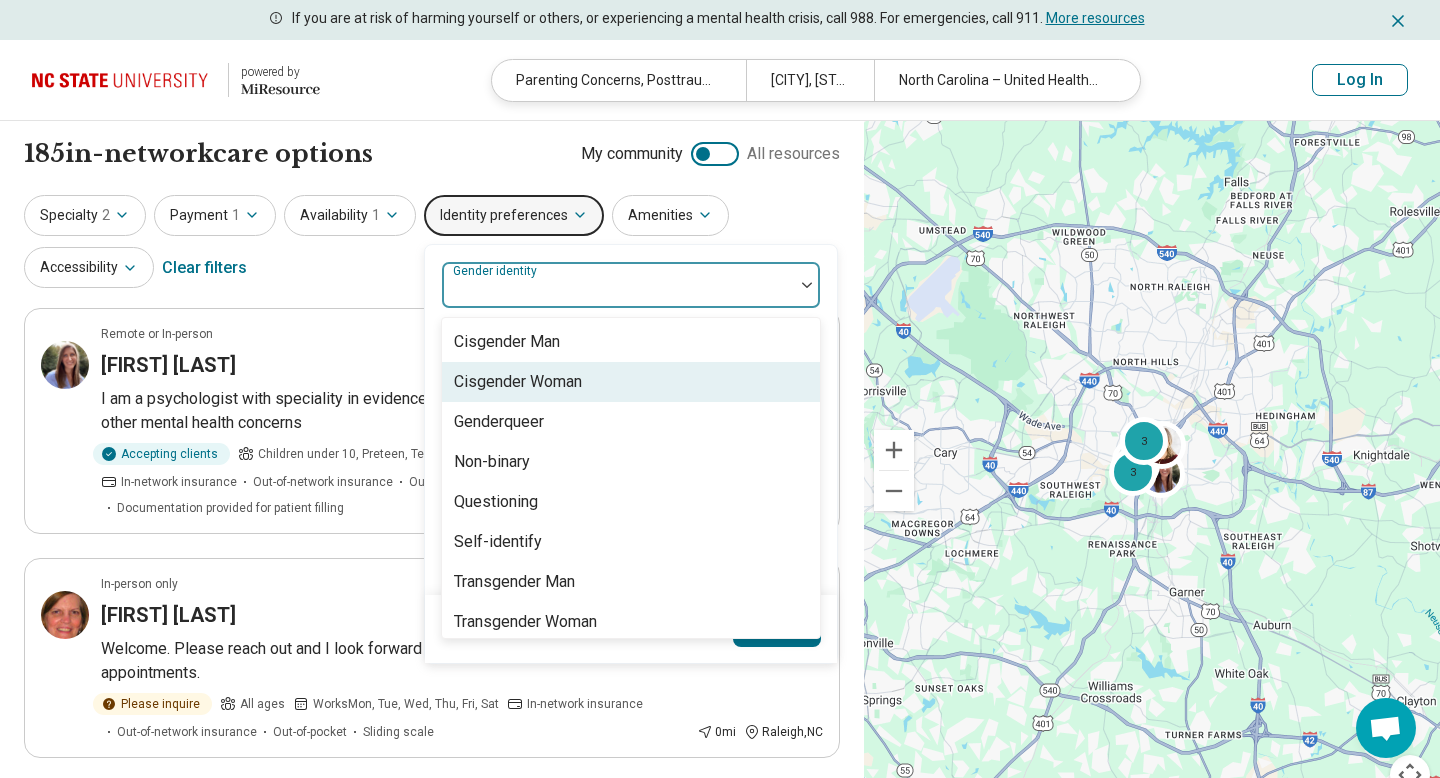 click on "Cisgender Woman" at bounding box center [631, 382] 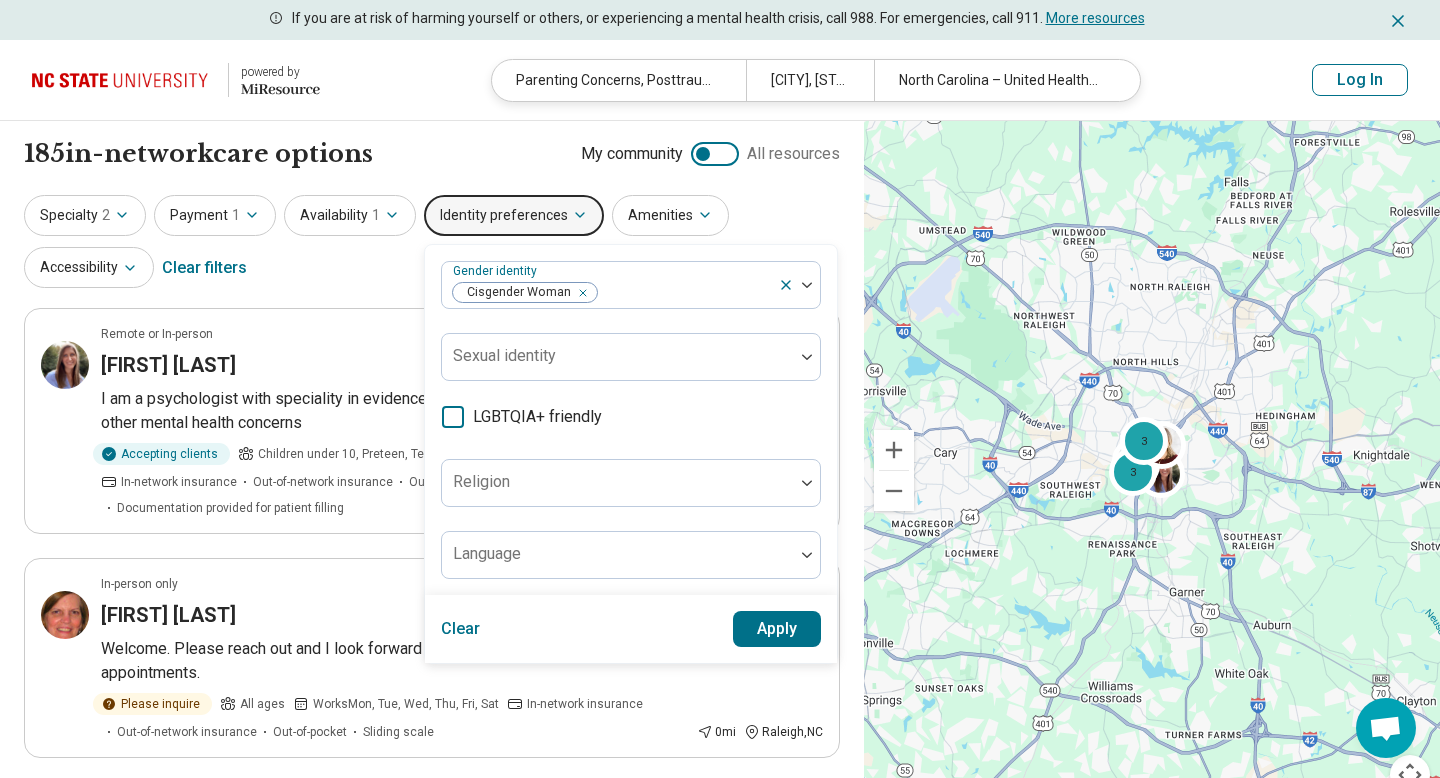 click on "Apply" at bounding box center [777, 629] 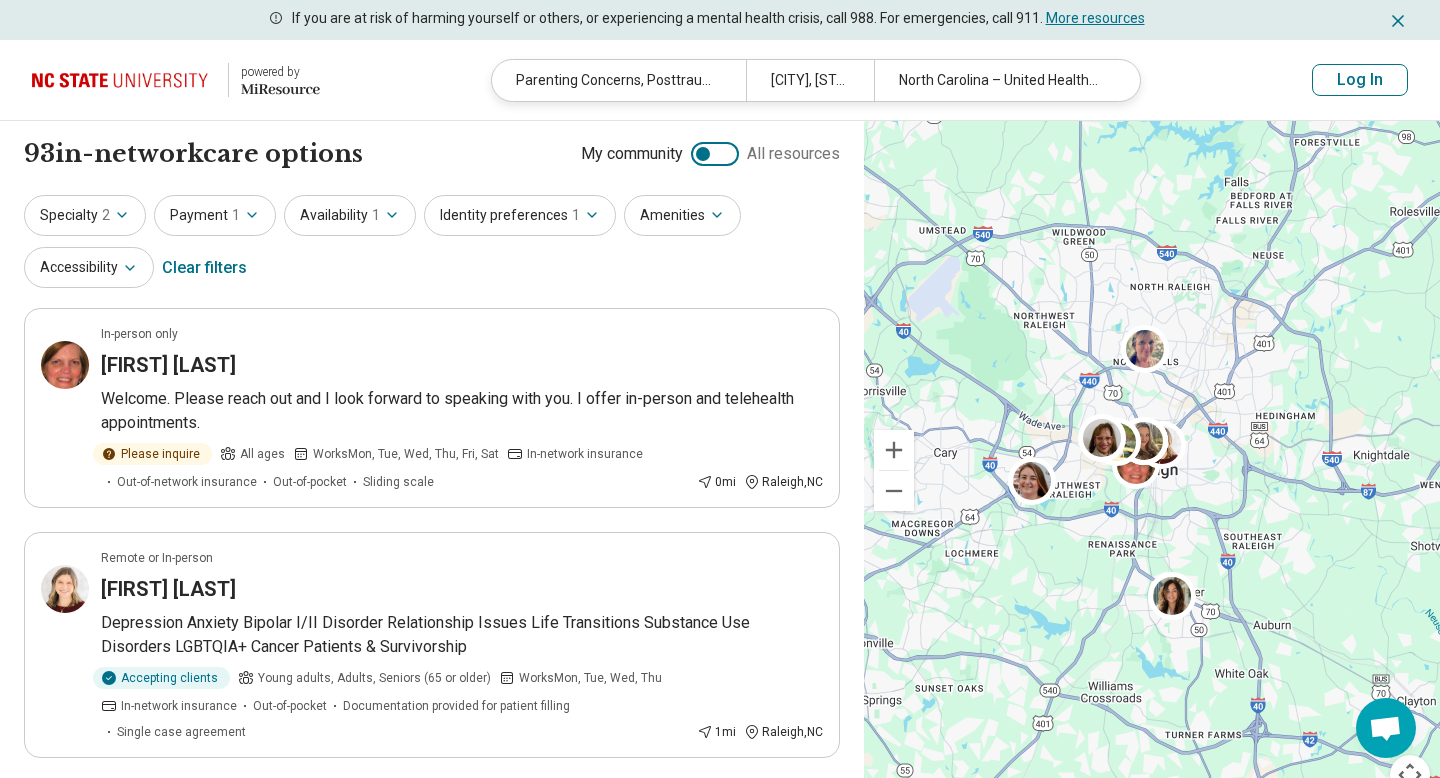 click on "Specialty 2 Payment 1 Availability 1 Identity preferences 1 Amenities Accessibility Clear filters" at bounding box center (432, 243) 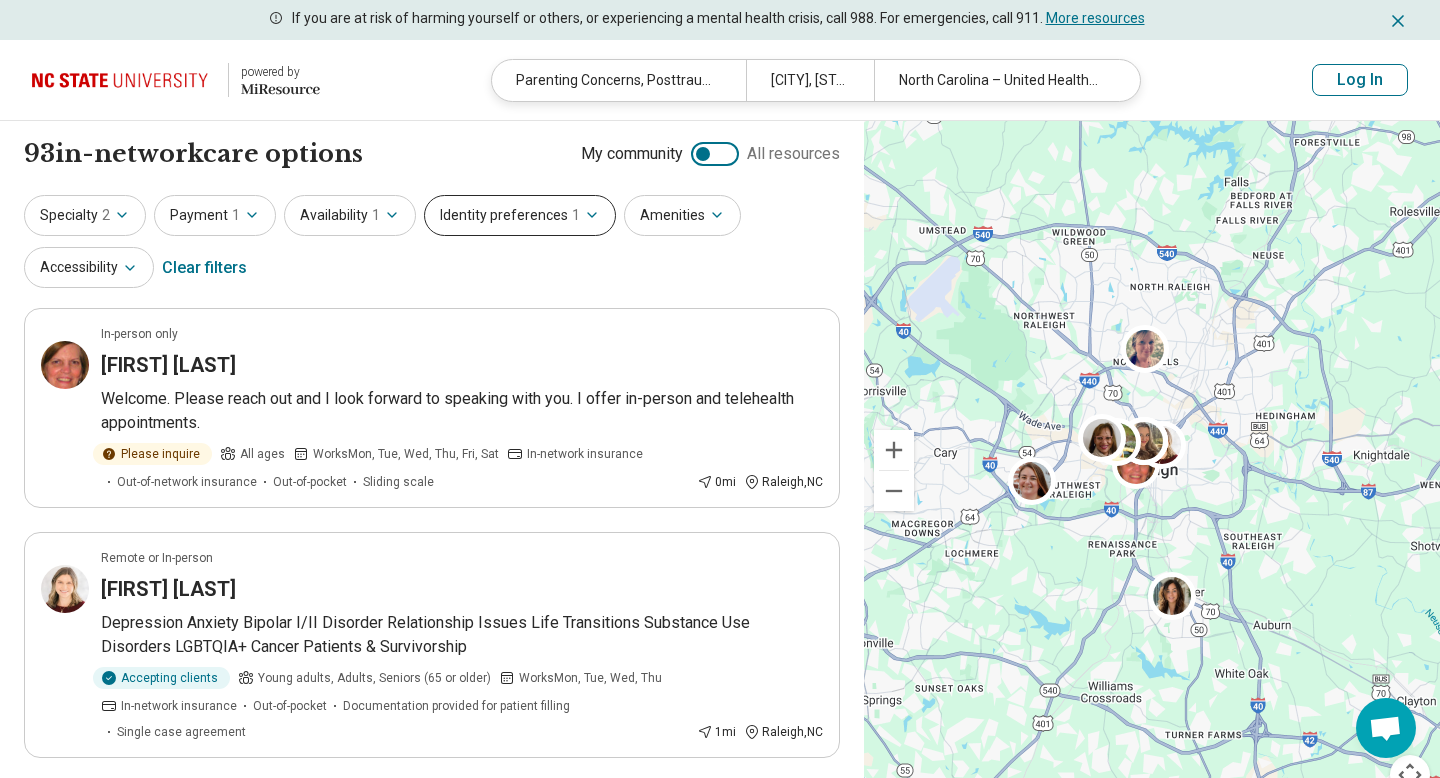 click on "Identity preferences 1" at bounding box center [520, 215] 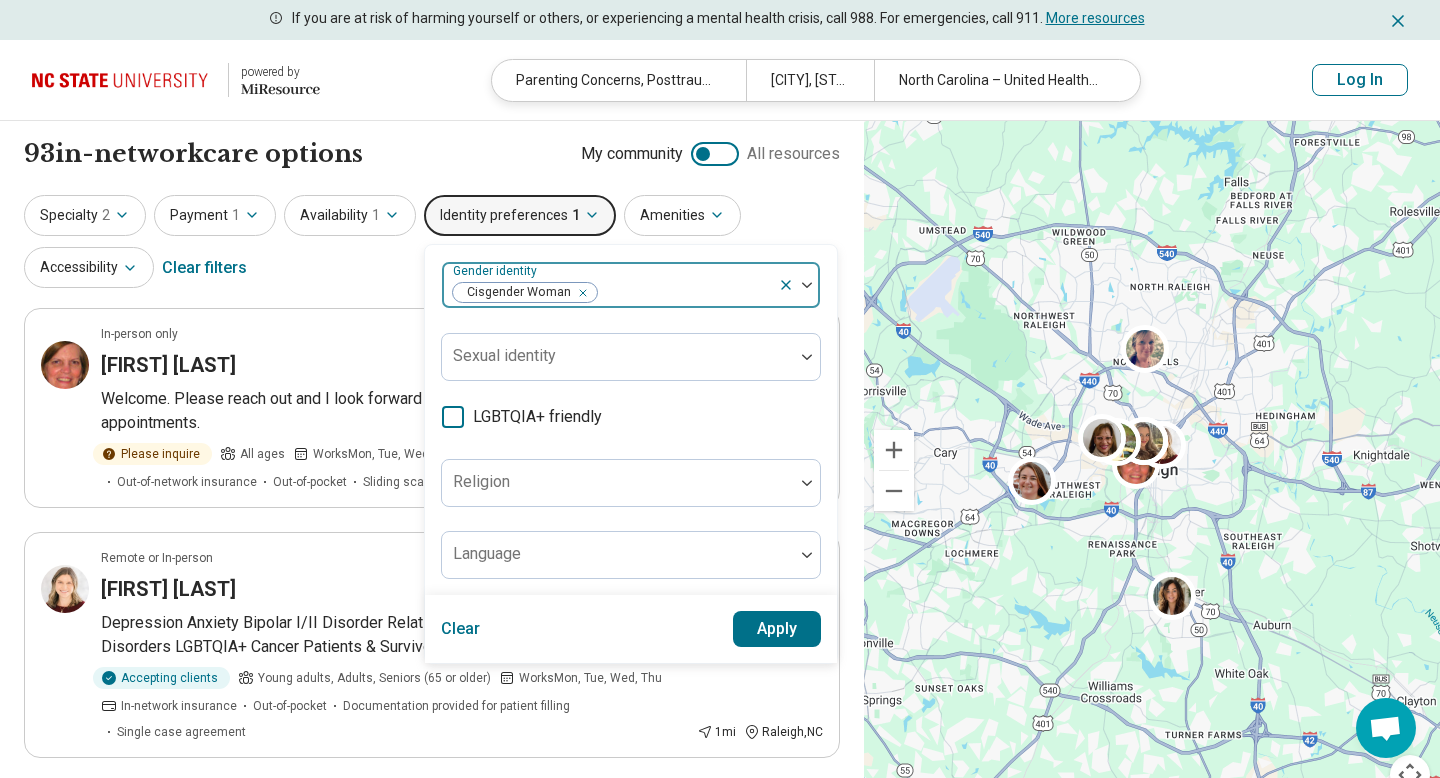 click 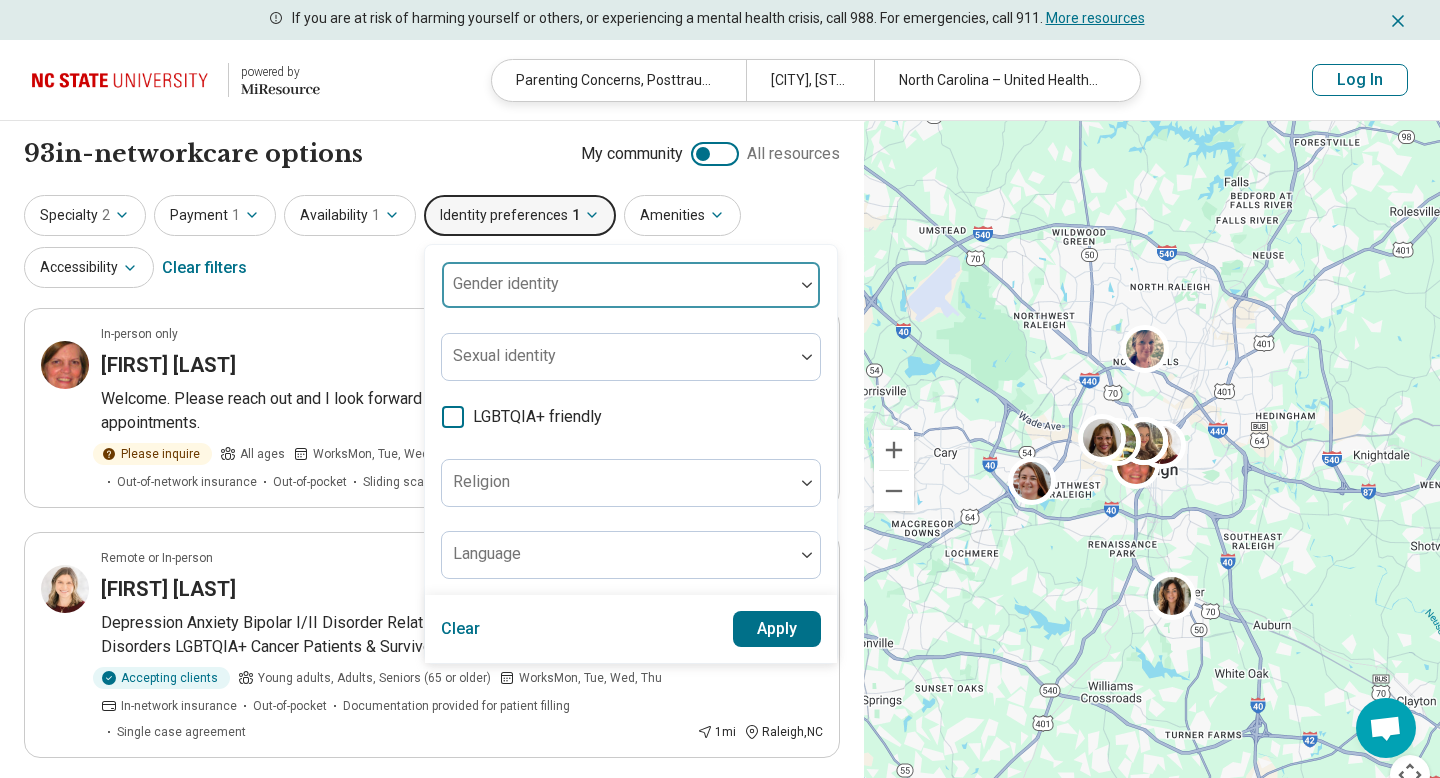 click on "Apply" at bounding box center [777, 629] 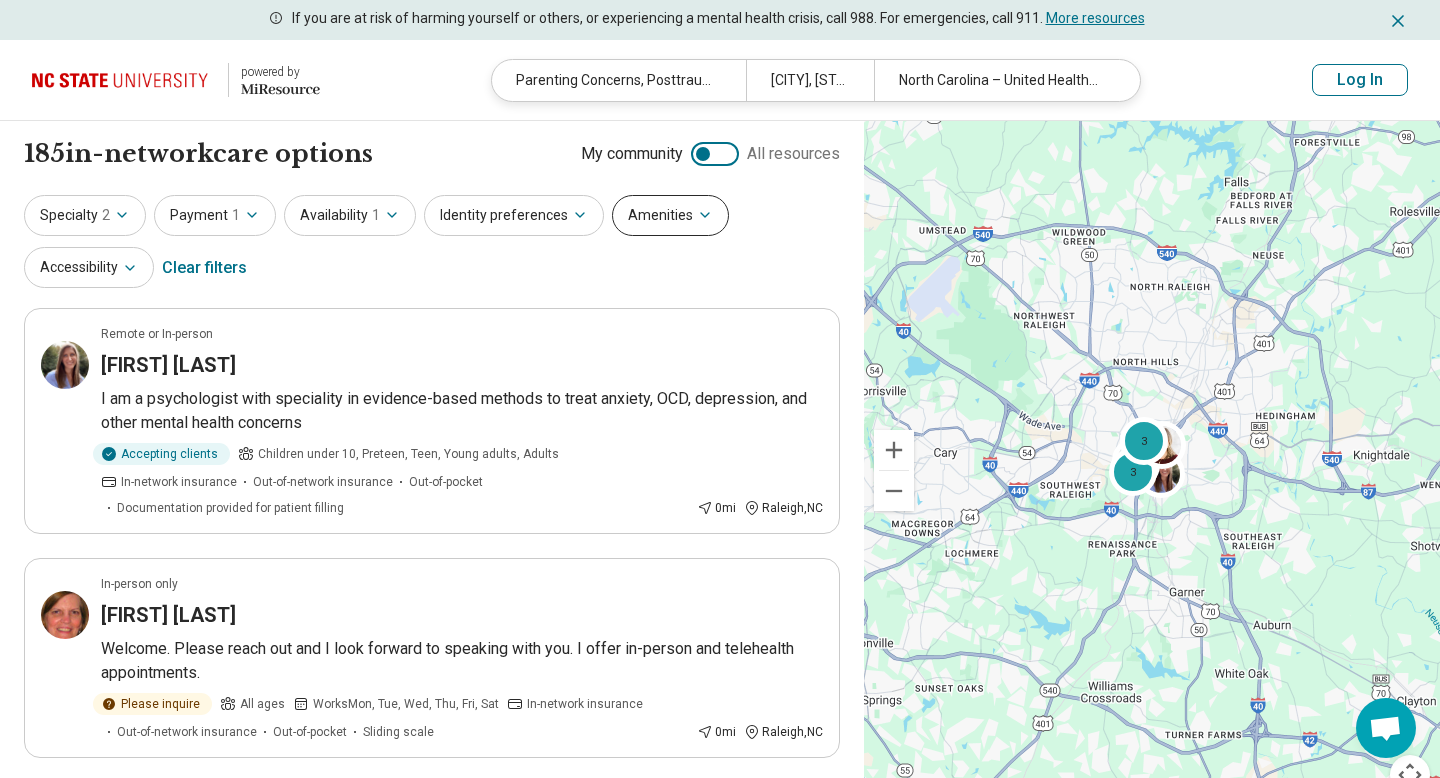 click on "Amenities" at bounding box center [670, 215] 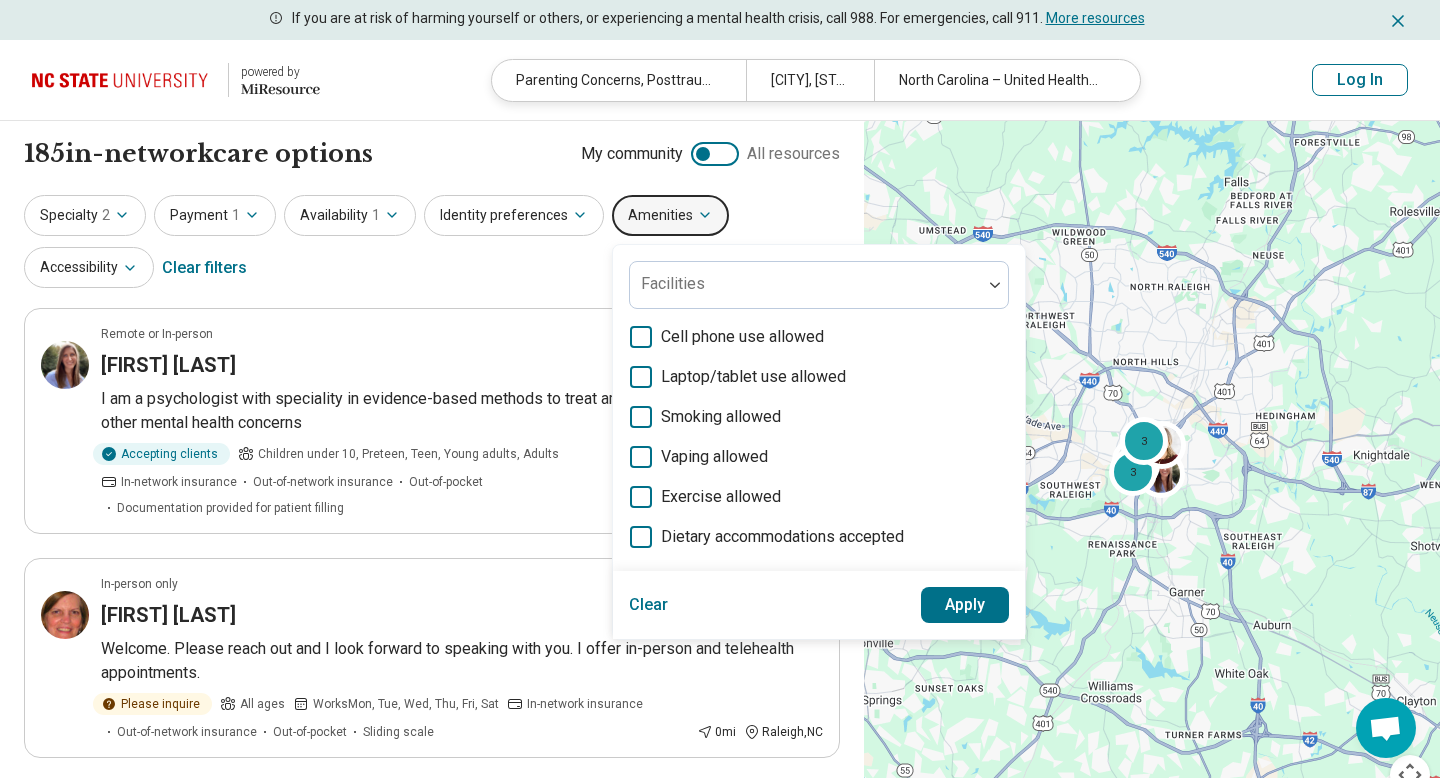 click on "Amenities" at bounding box center [670, 215] 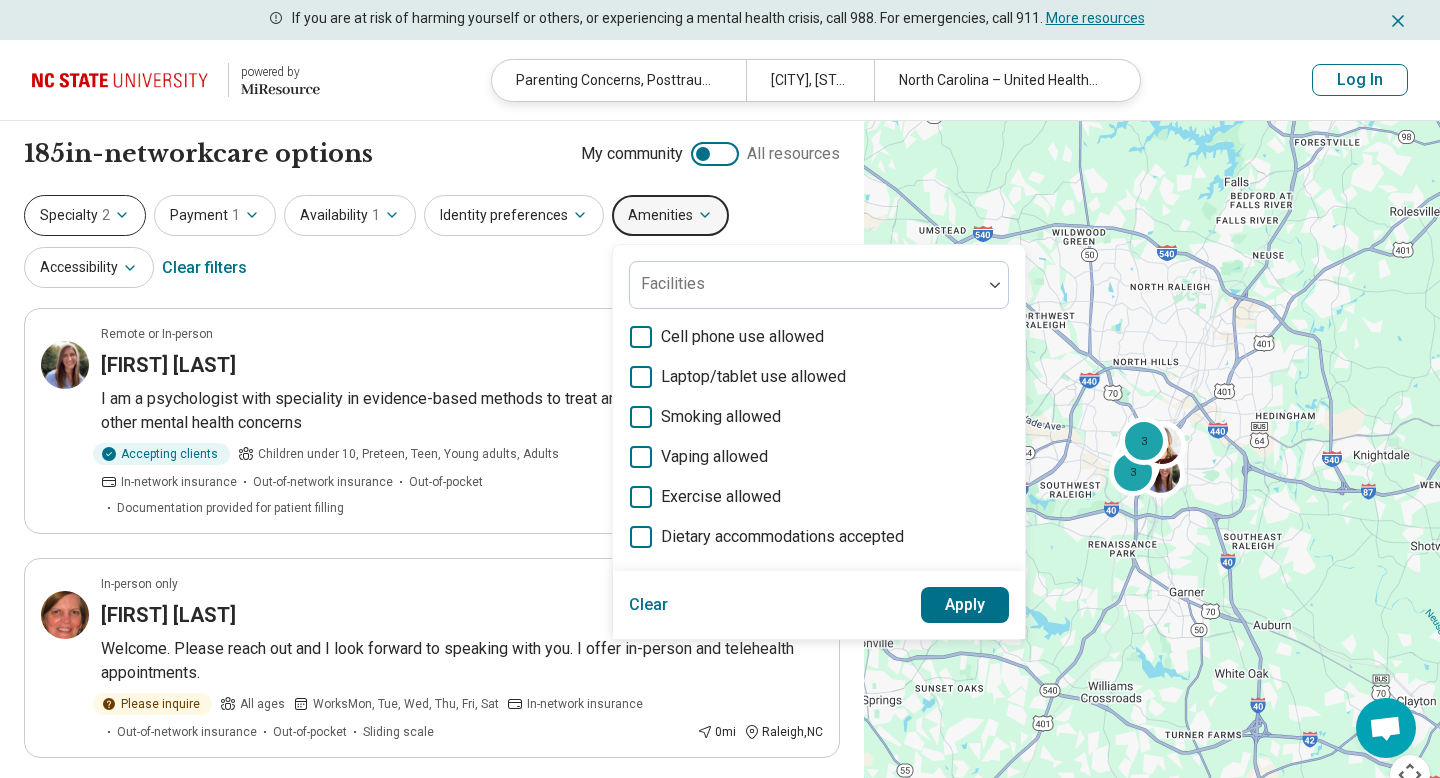 click 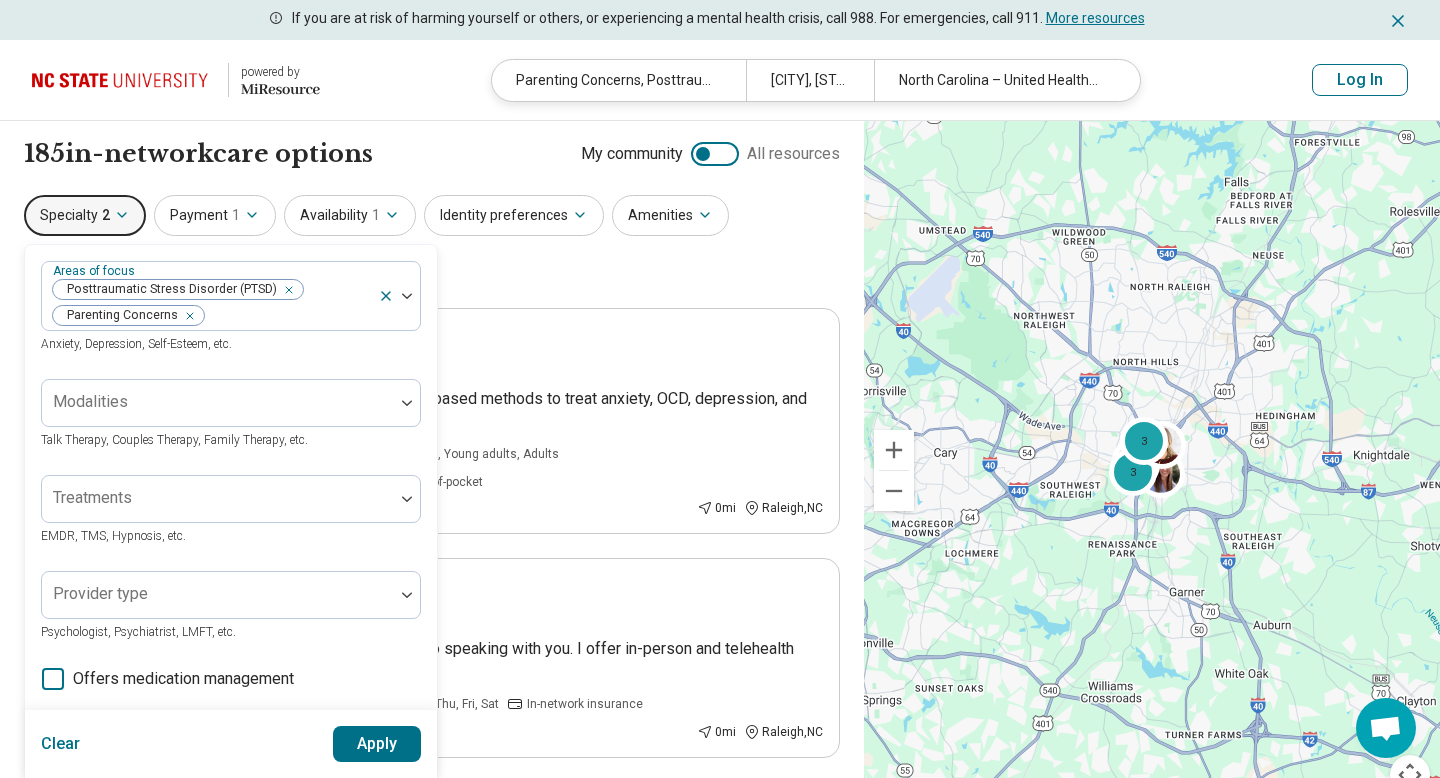 click 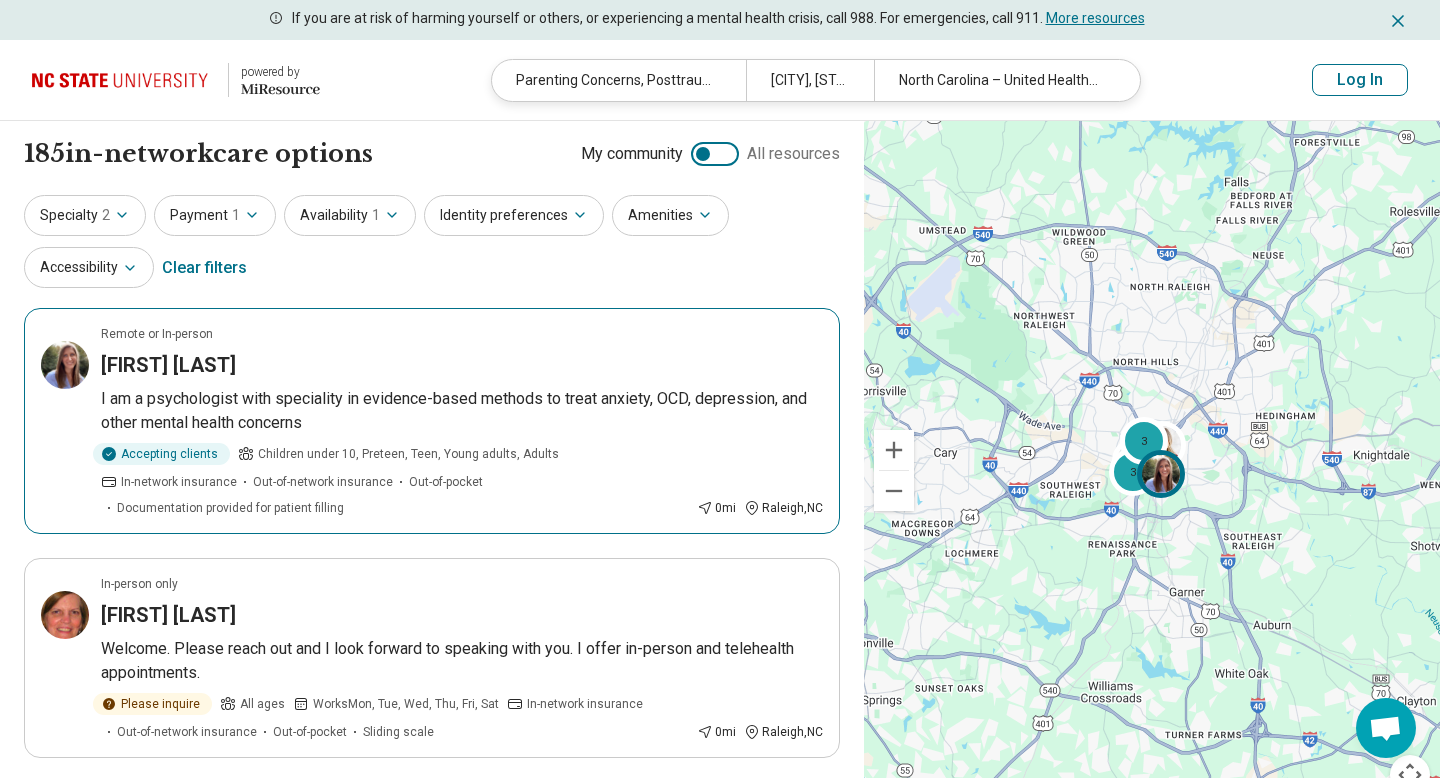 click on "Jenny Robb" at bounding box center [462, 365] 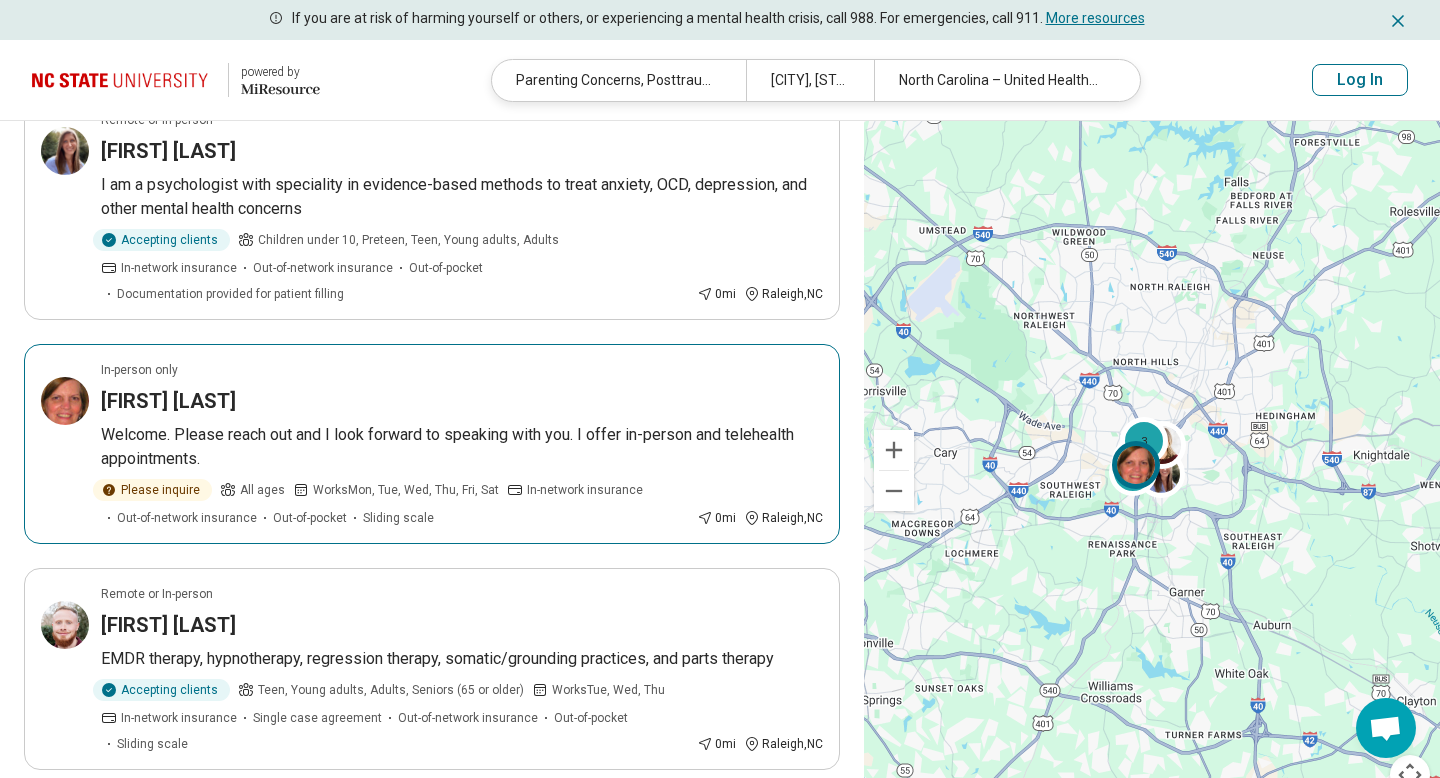 scroll, scrollTop: 0, scrollLeft: 0, axis: both 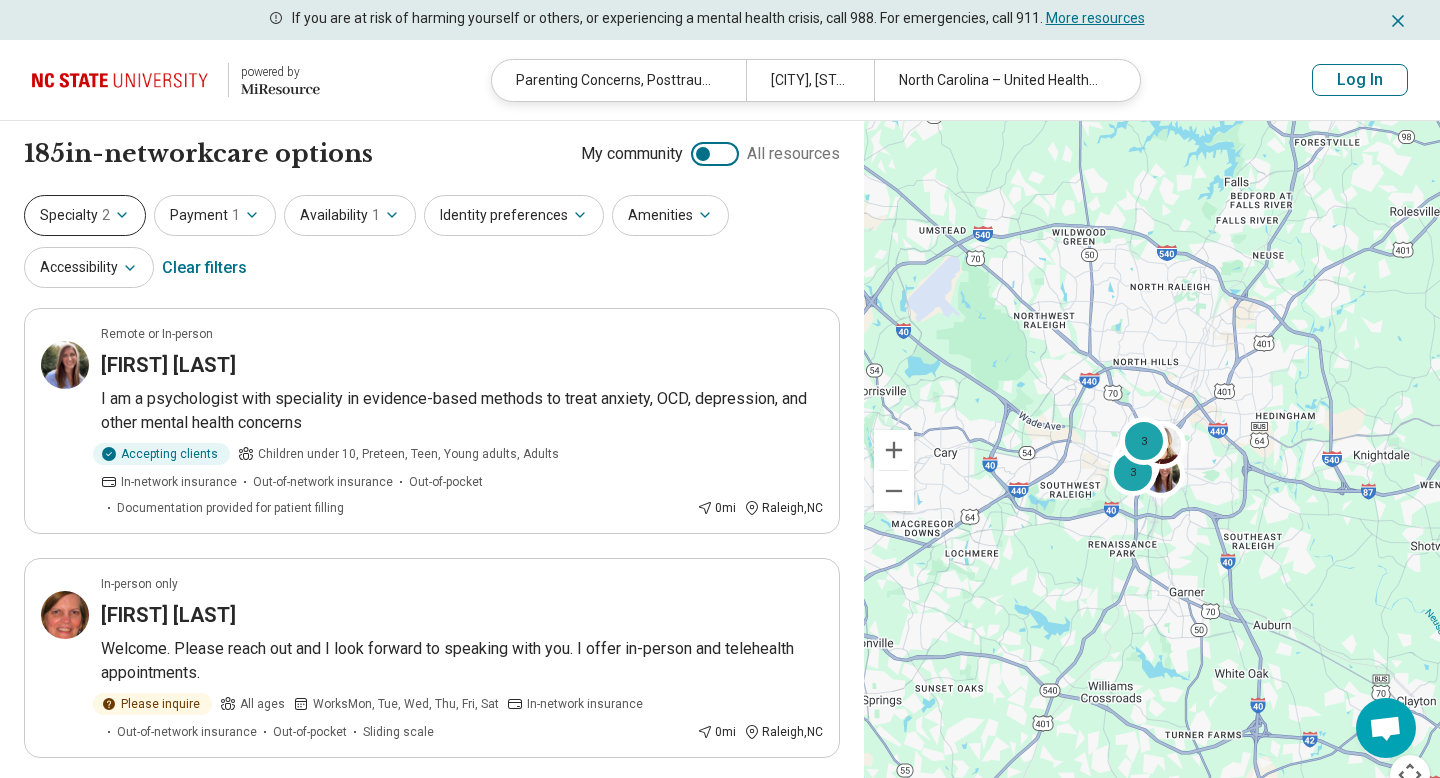 click on "Specialty 2" at bounding box center [85, 215] 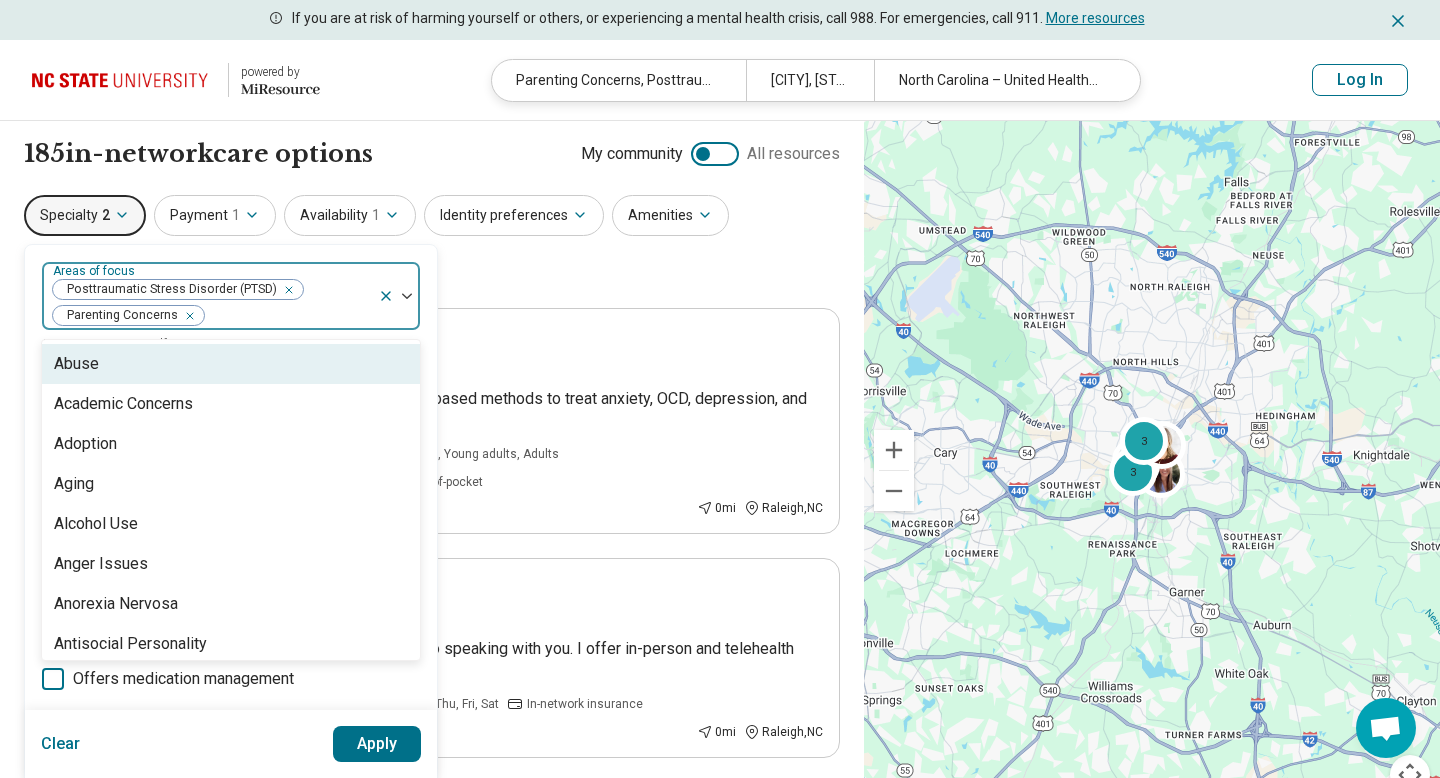 click at bounding box center [288, 316] 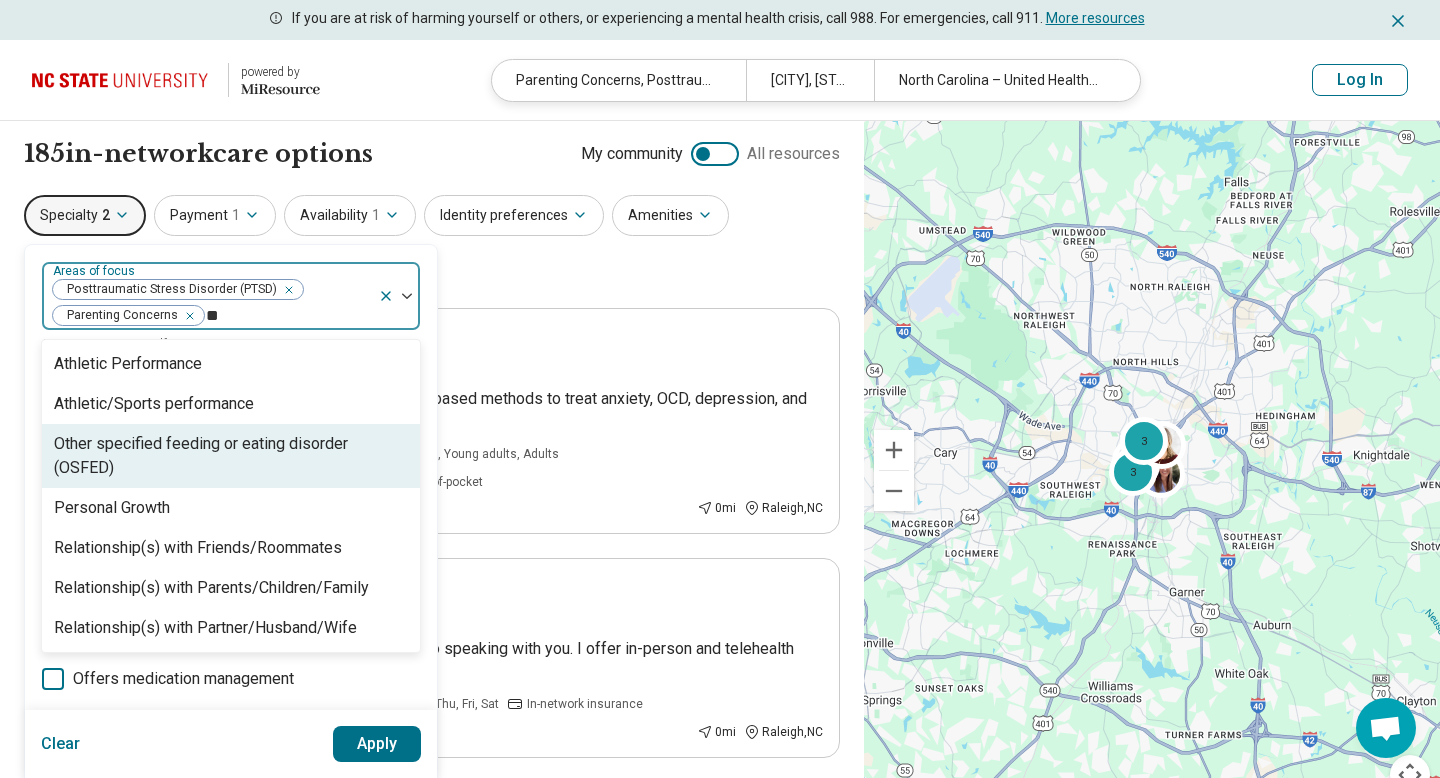 type on "*" 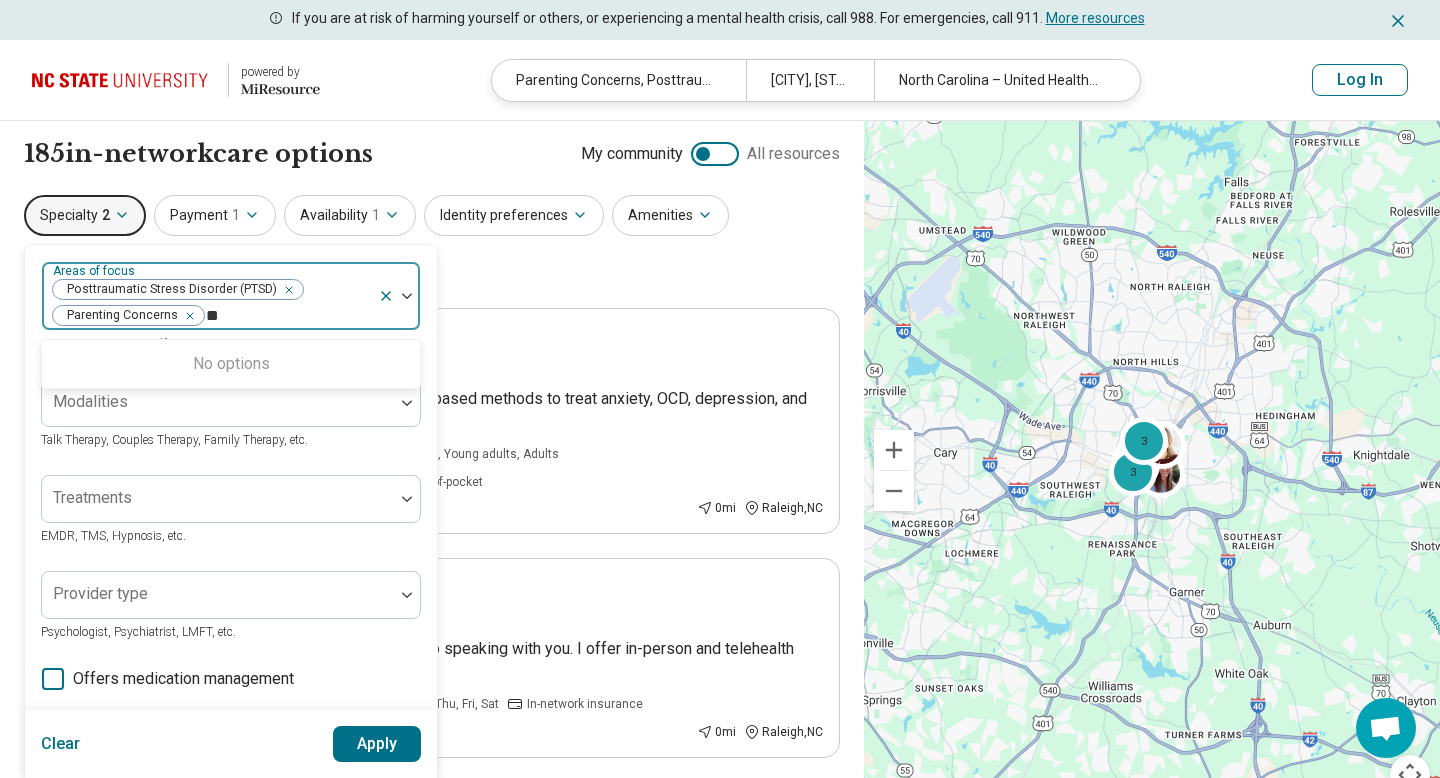 type on "*" 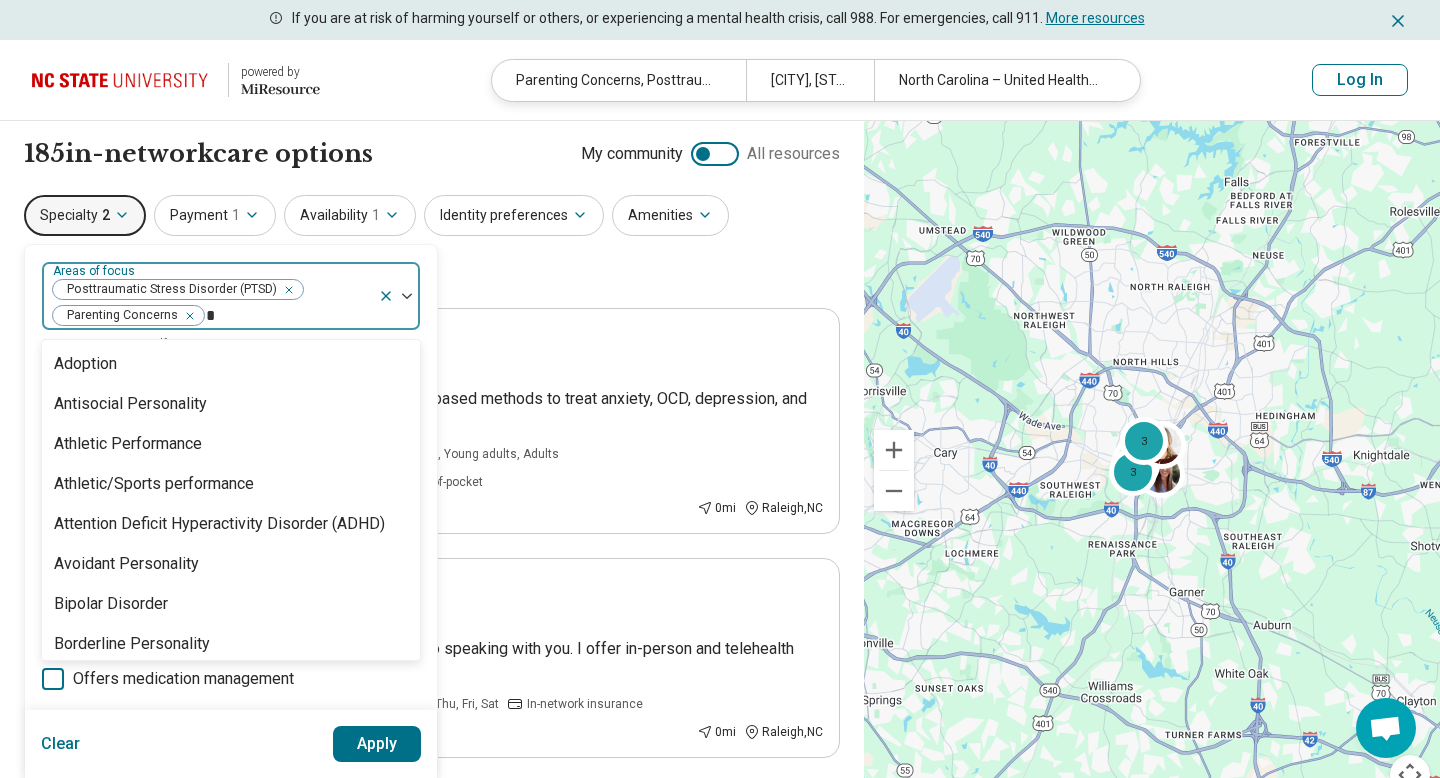 type 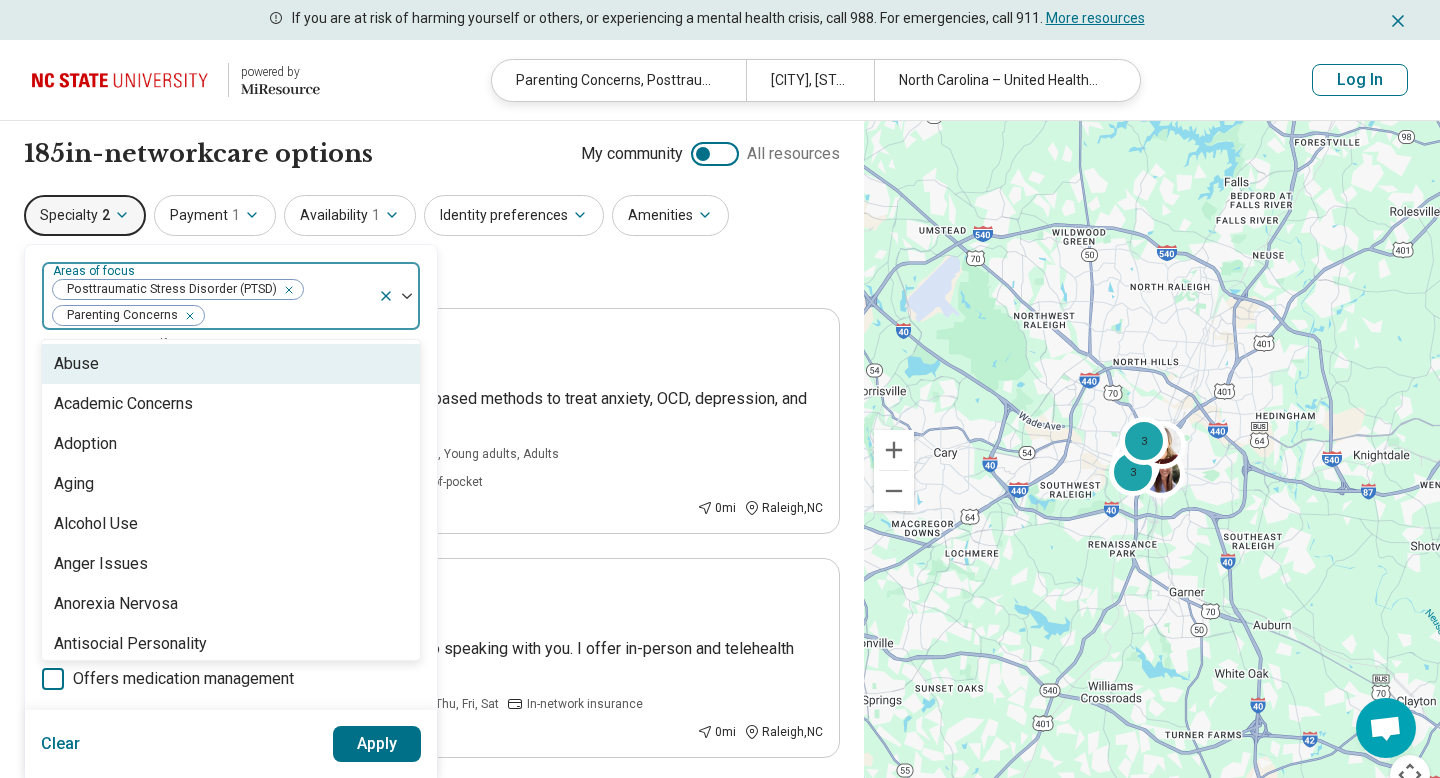 click on "Specialty 2 Abuse, 1 of 98. 98 results available. Use Up and Down to choose options, press Enter to select the currently focused option, press Escape to exit the menu, press Tab to select the option and exit the menu. Areas of focus Posttraumatic Stress Disorder (PTSD) Parenting Concerns Abuse Academic Concerns Adoption Aging Alcohol Use Anger Issues Anorexia Nervosa Antisocial Personality Anxiety Athletic Performance Athletic/Sports performance Attention Deficit Hyperactivity Disorder (ADHD) Autism Avoidant Personality Avoidant/Restrictive Food Intake Disorder Binge-Eating Disorder Bipolar Disorder Body Image Borderline Personality Bulimia Nervosa Bullying Burnout Career Childhood Abuse Chronic Illness/Pain Cognitive Functioning College and School Placement Compulsive Exercise Conflict Resolution Dependent Personality Depression Disability Divorce Drug Use Eating Concerns End of Life Excoriation Disorder (skin picking) Family Caregiving Stress Financial Concerns Gambling Concerns Gaming/Internet Concerns 1 1" at bounding box center [432, 243] 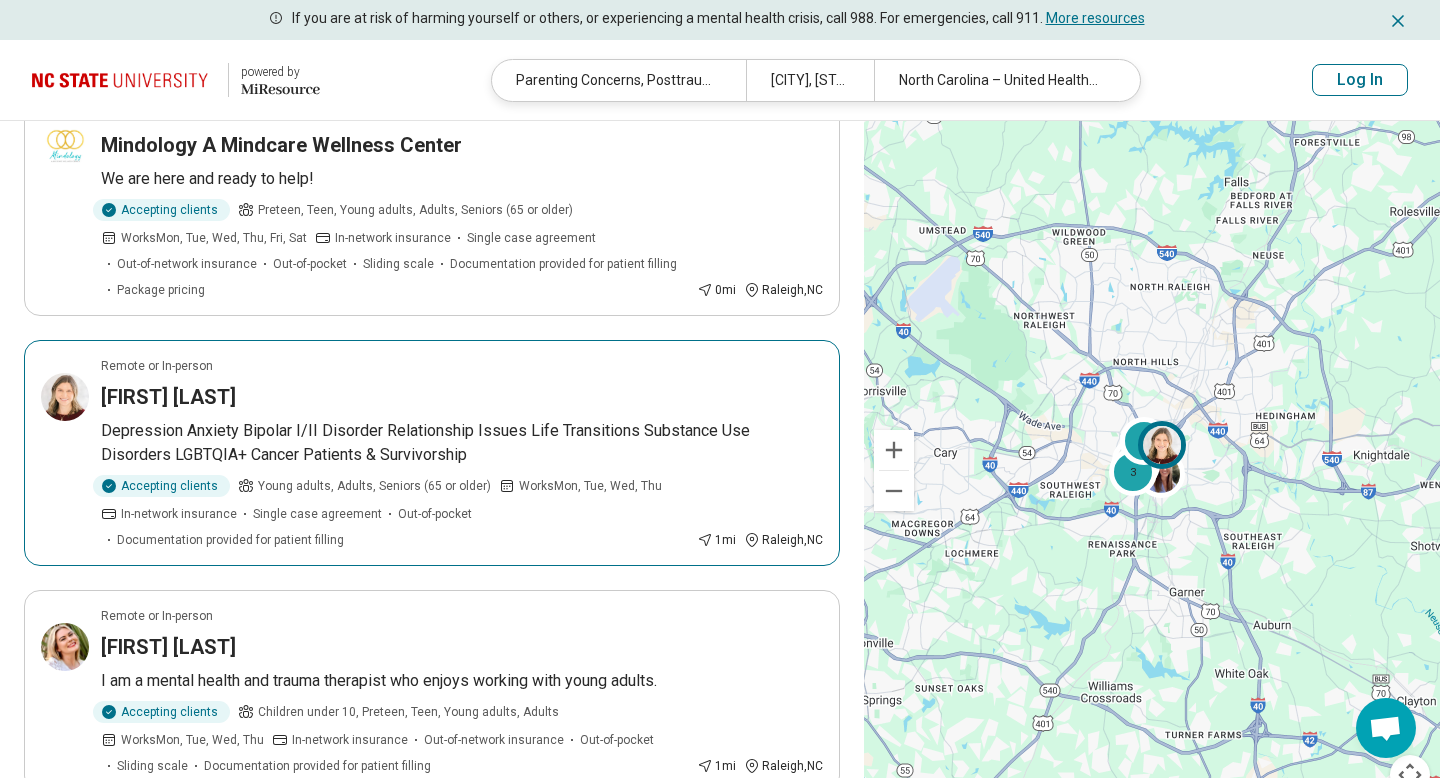 scroll, scrollTop: 1410, scrollLeft: 0, axis: vertical 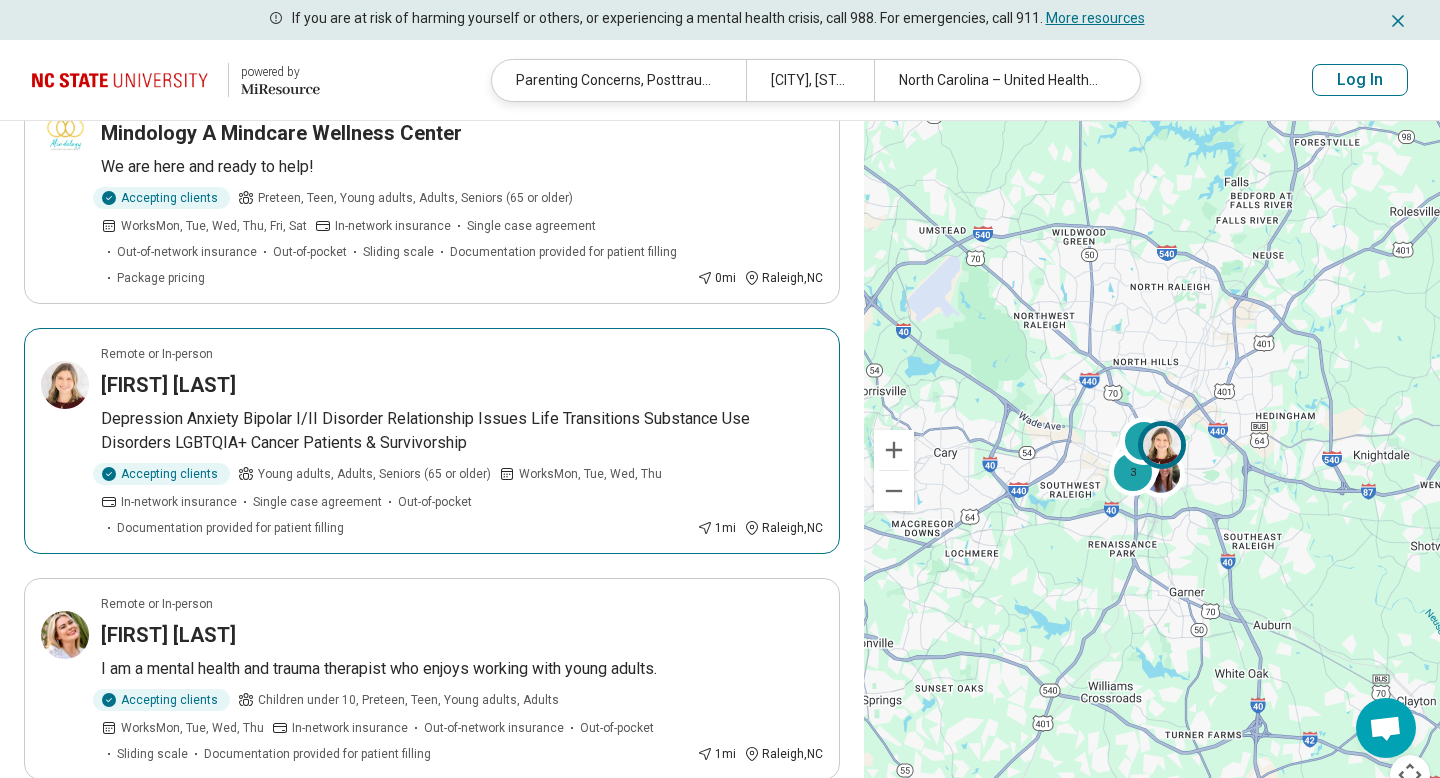 click on "Depression
Anxiety
Bipolar I/II Disorder
Relationship Issues
Life Transitions
Substance Use Disorders
LGBTQIA+
Cancer Patients & Survivorship" at bounding box center (462, 431) 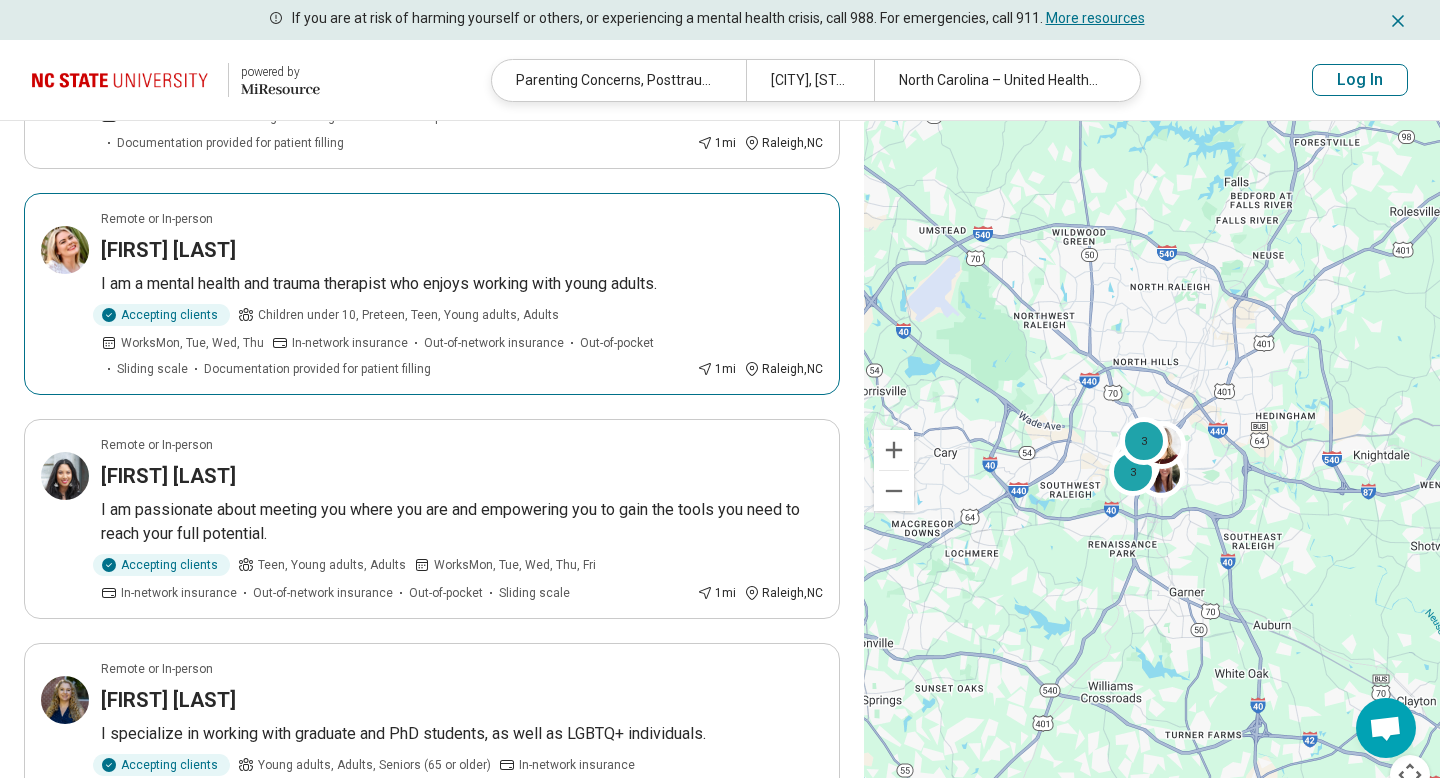 scroll, scrollTop: 1797, scrollLeft: 0, axis: vertical 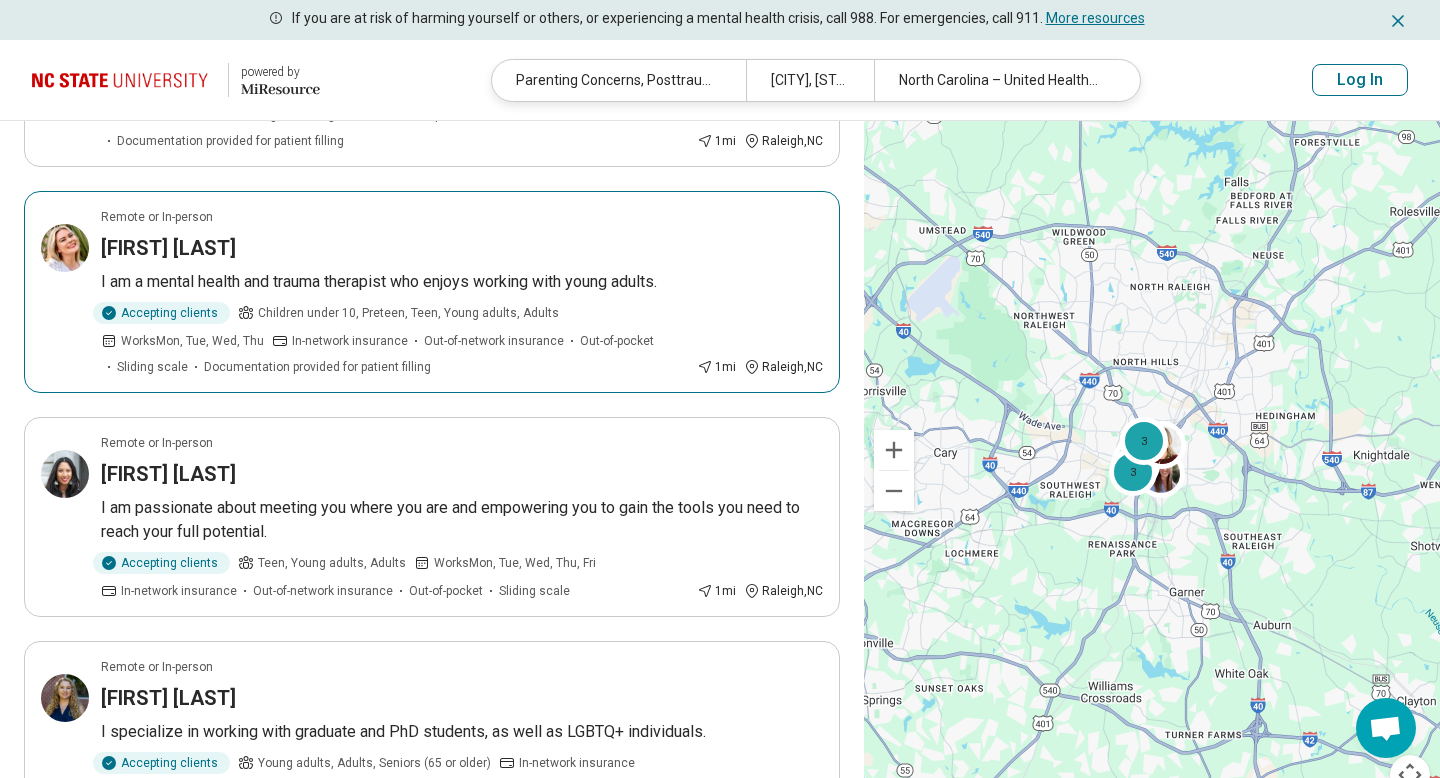 click on "In-network insurance" at bounding box center (350, 341) 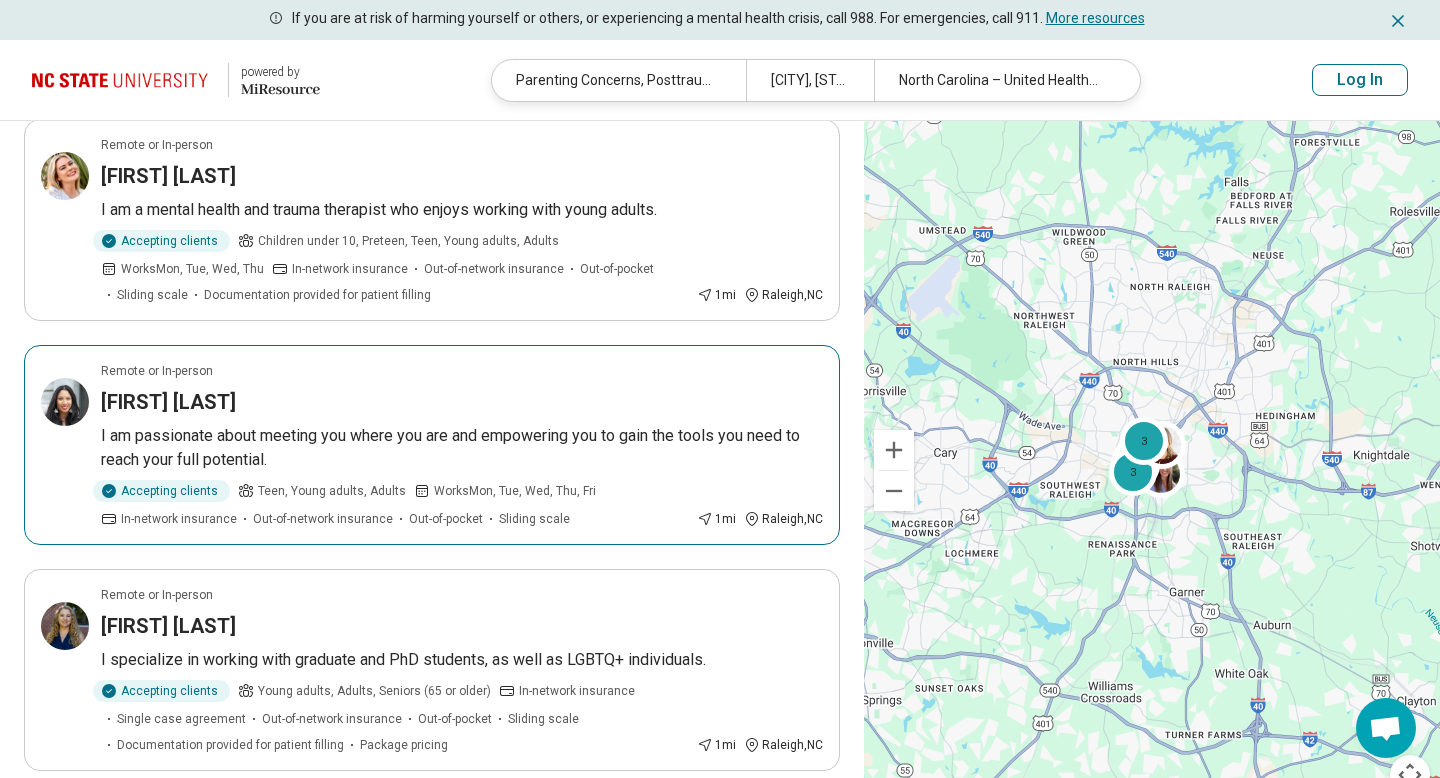 scroll, scrollTop: 1875, scrollLeft: 0, axis: vertical 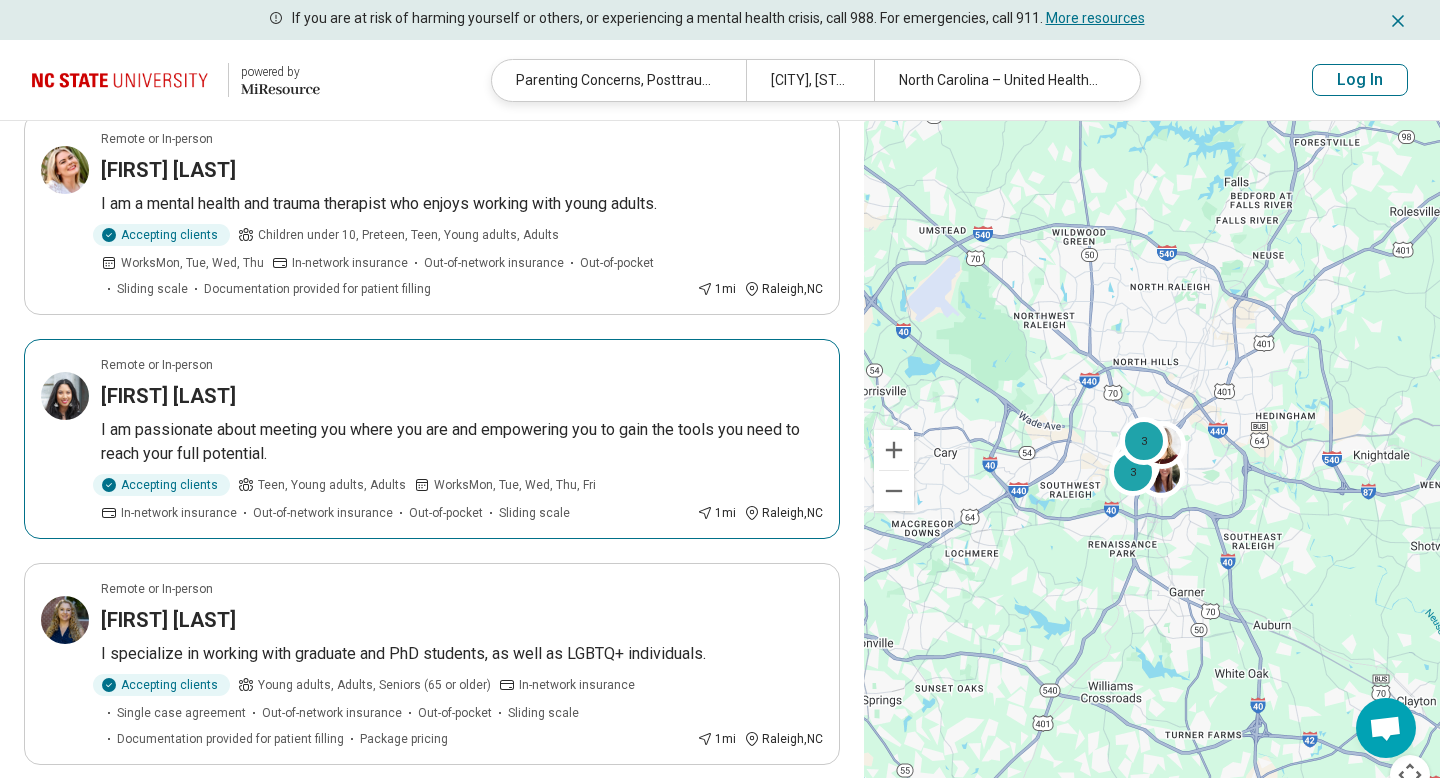 click on "Emily Jerome" at bounding box center (462, 396) 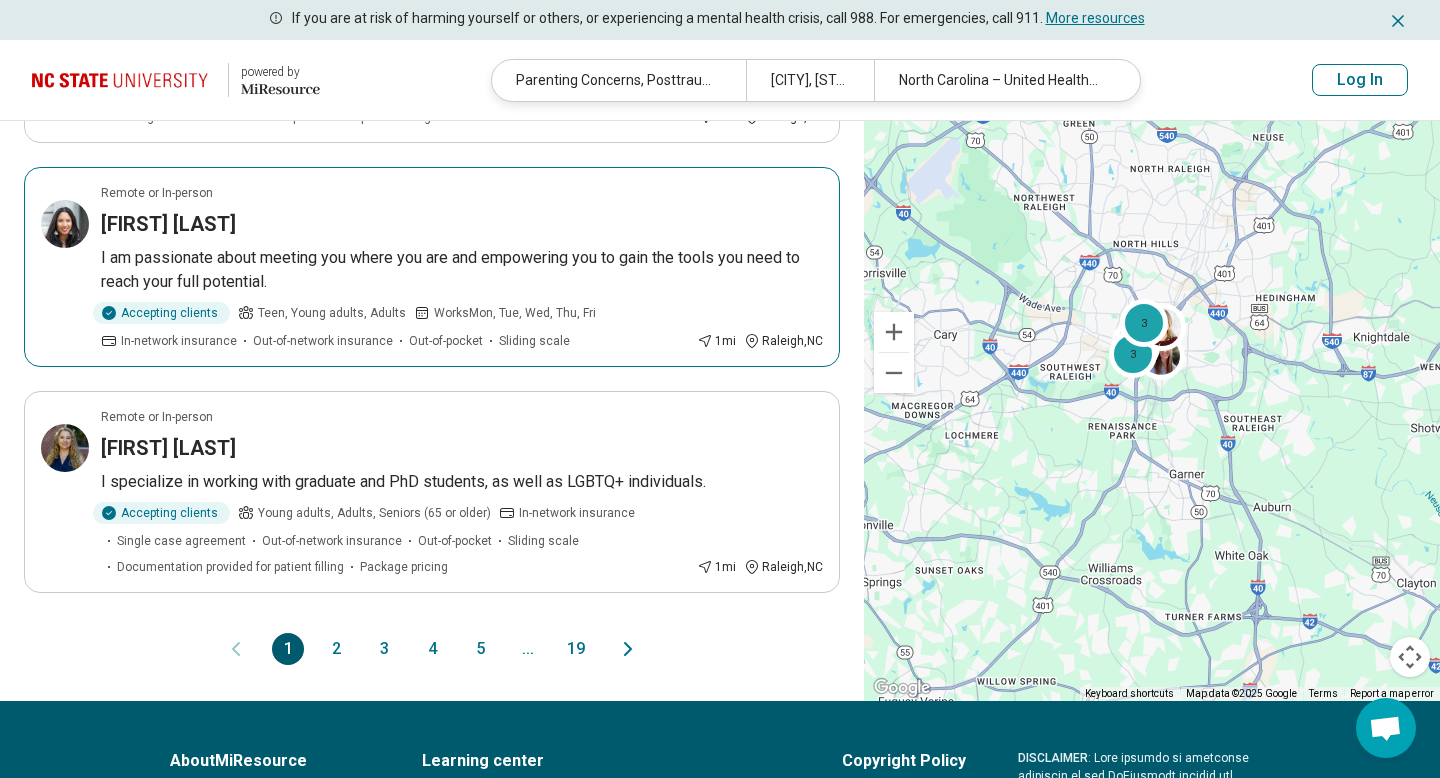 scroll, scrollTop: 2059, scrollLeft: 0, axis: vertical 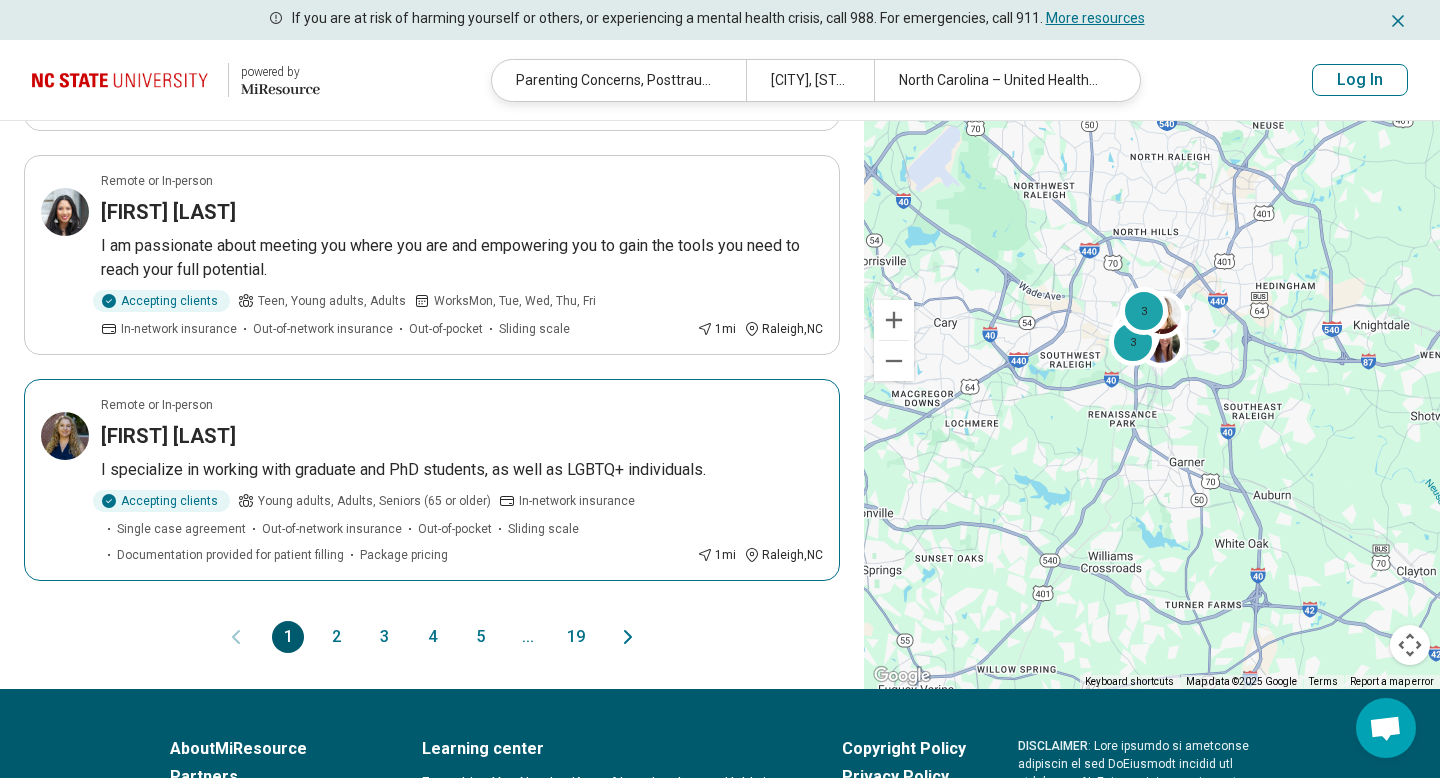 click on "Kate Williams" at bounding box center [462, 436] 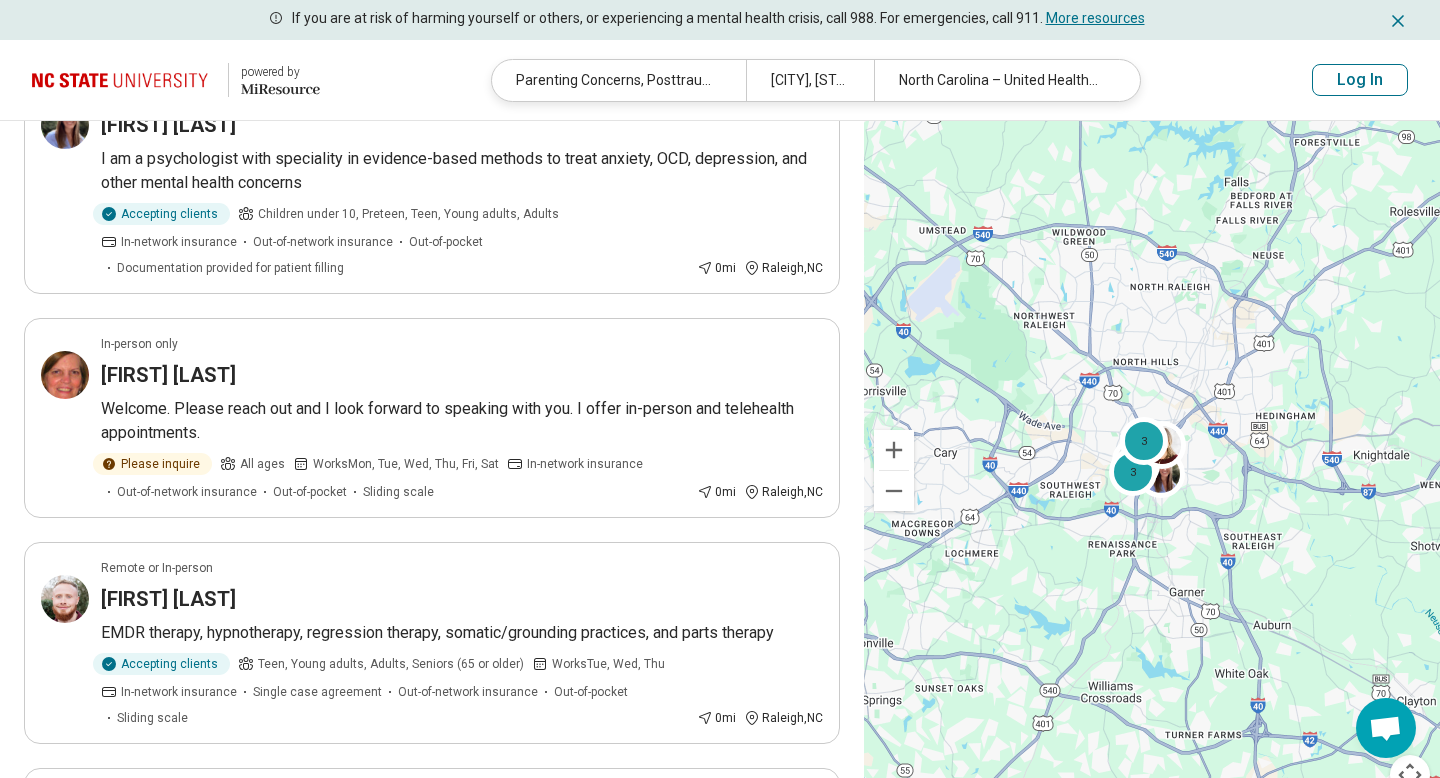 scroll, scrollTop: 0, scrollLeft: 0, axis: both 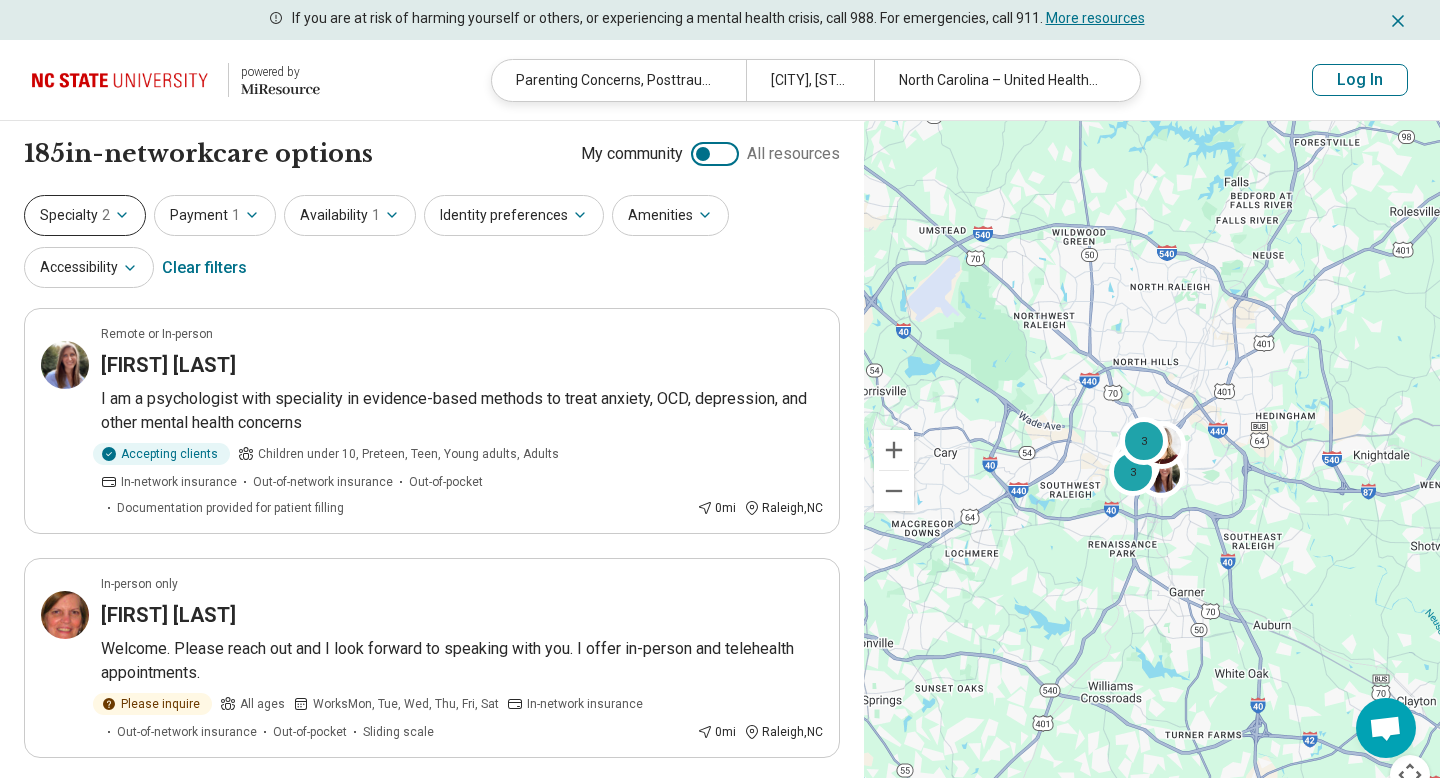 click on "Specialty 2" at bounding box center [85, 215] 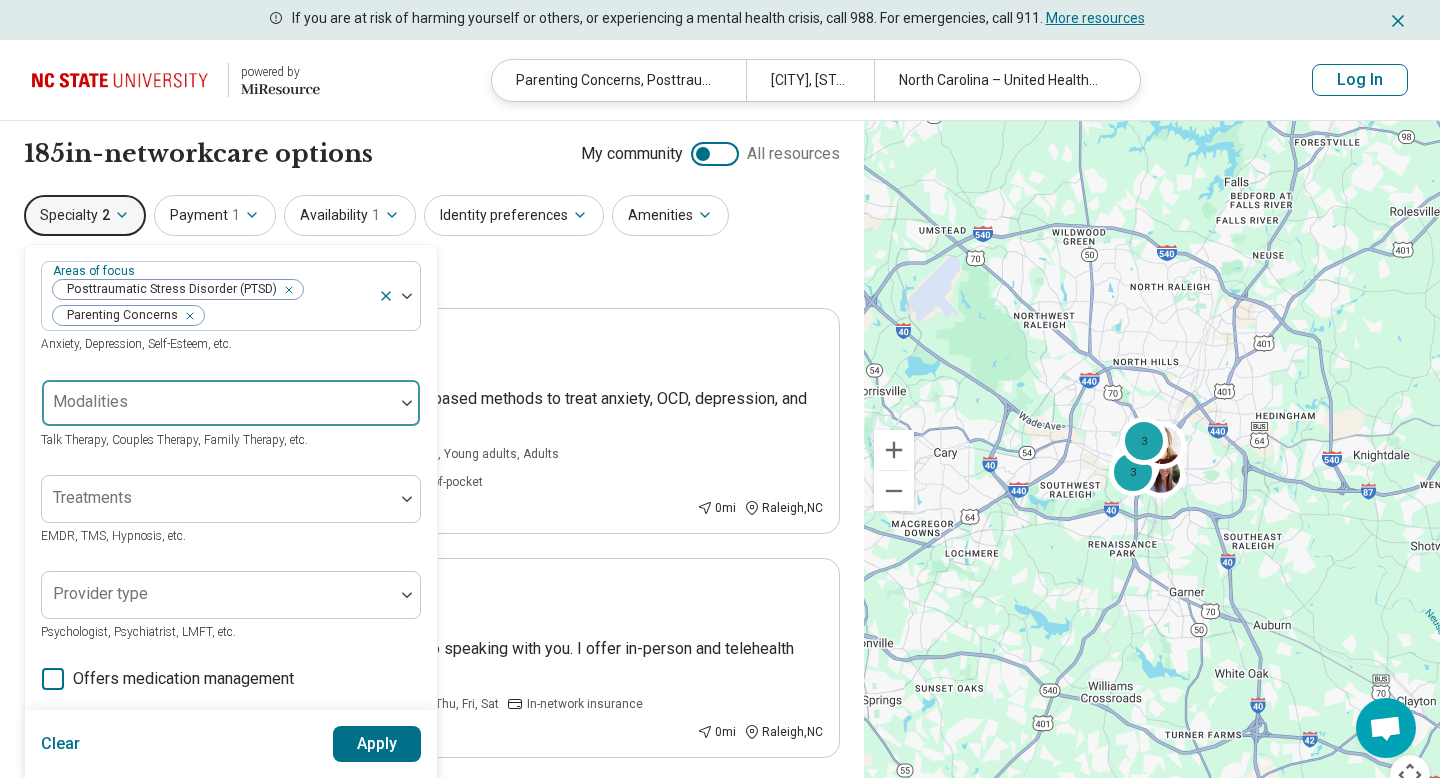 click at bounding box center (218, 403) 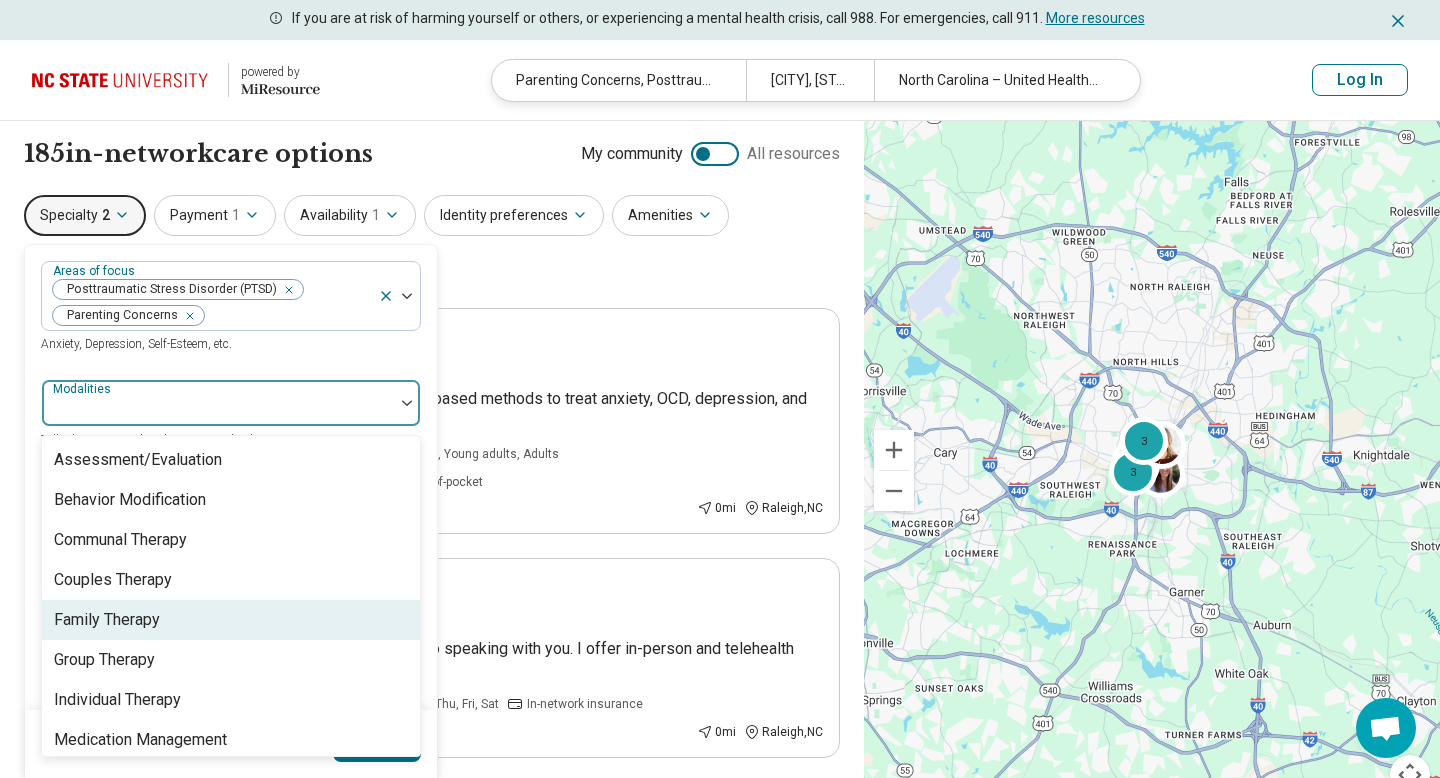 scroll, scrollTop: 8, scrollLeft: 0, axis: vertical 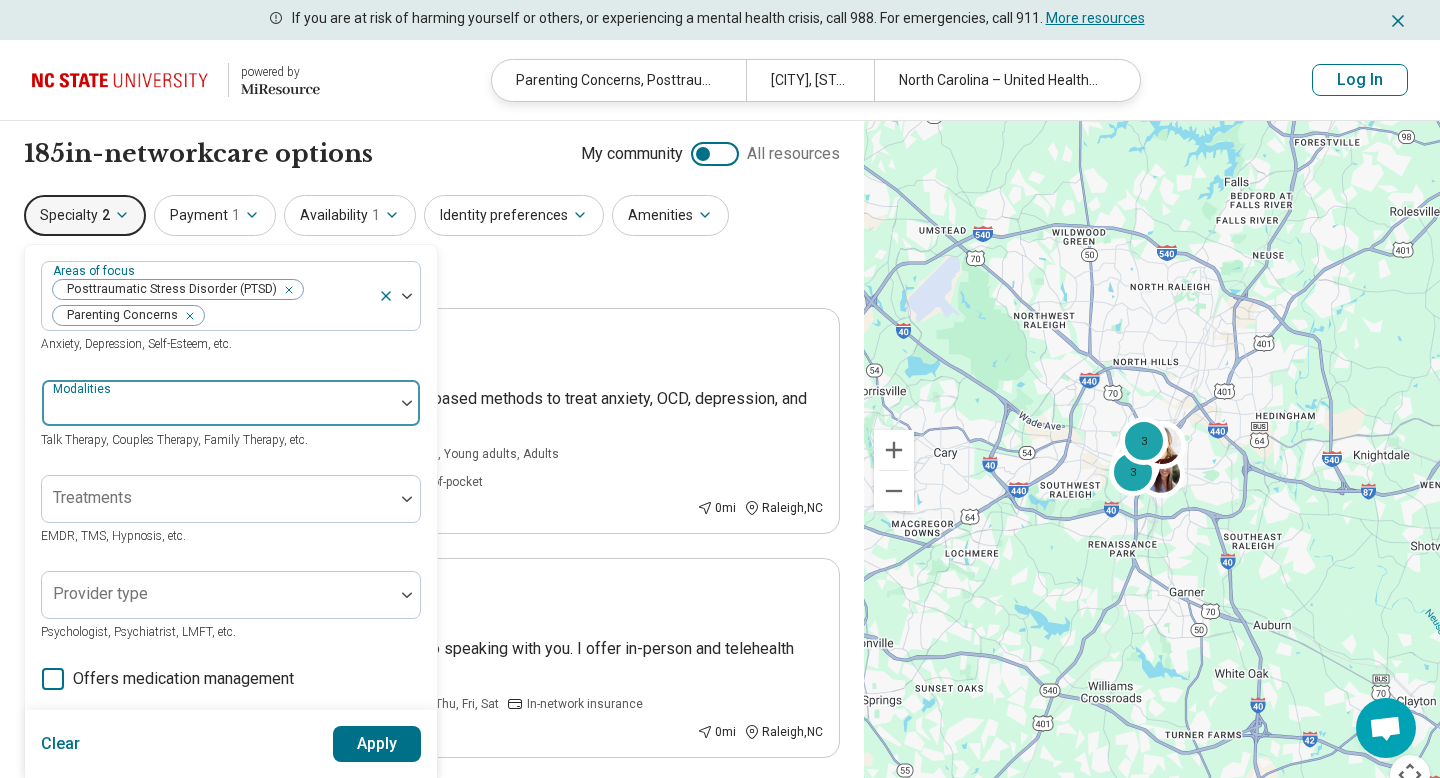 click at bounding box center (218, 411) 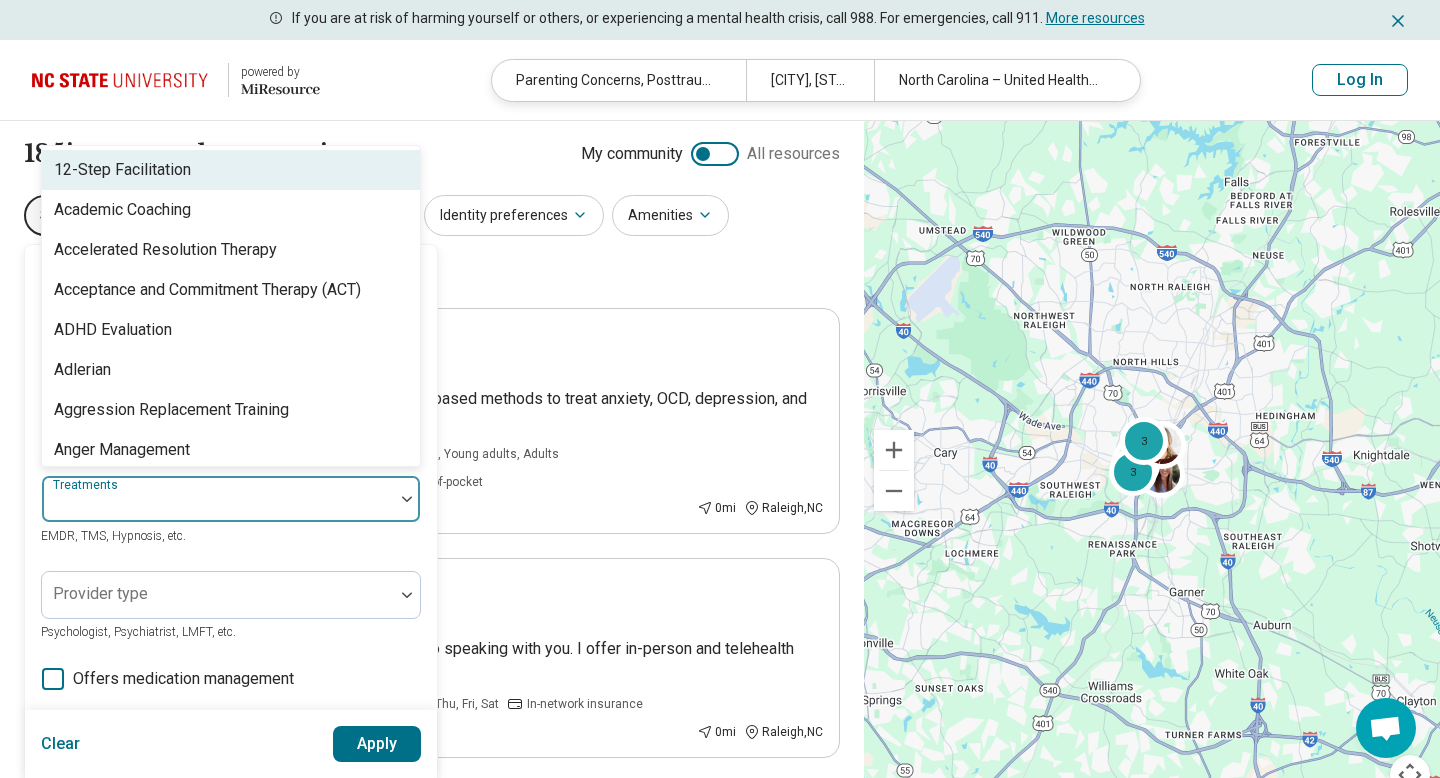 click at bounding box center (218, 499) 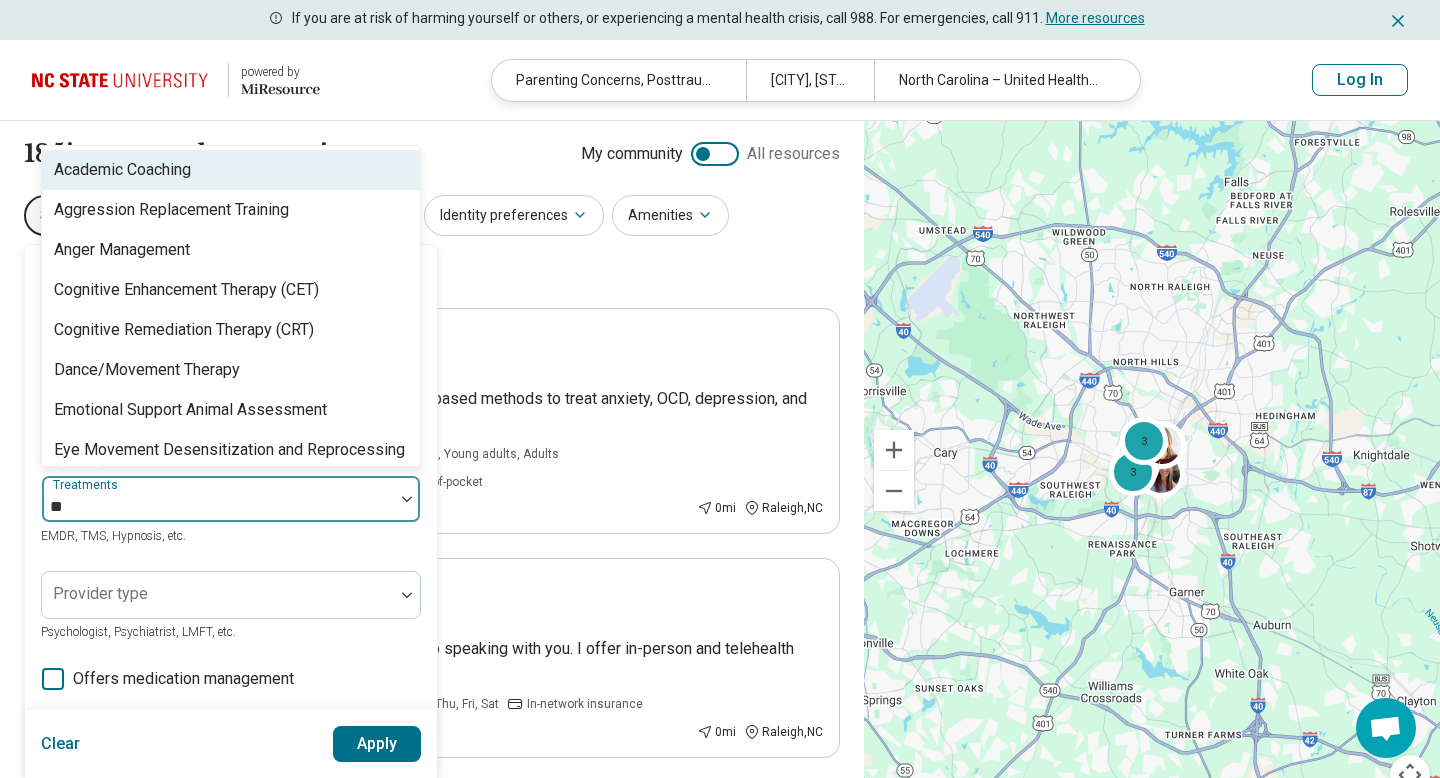 type on "***" 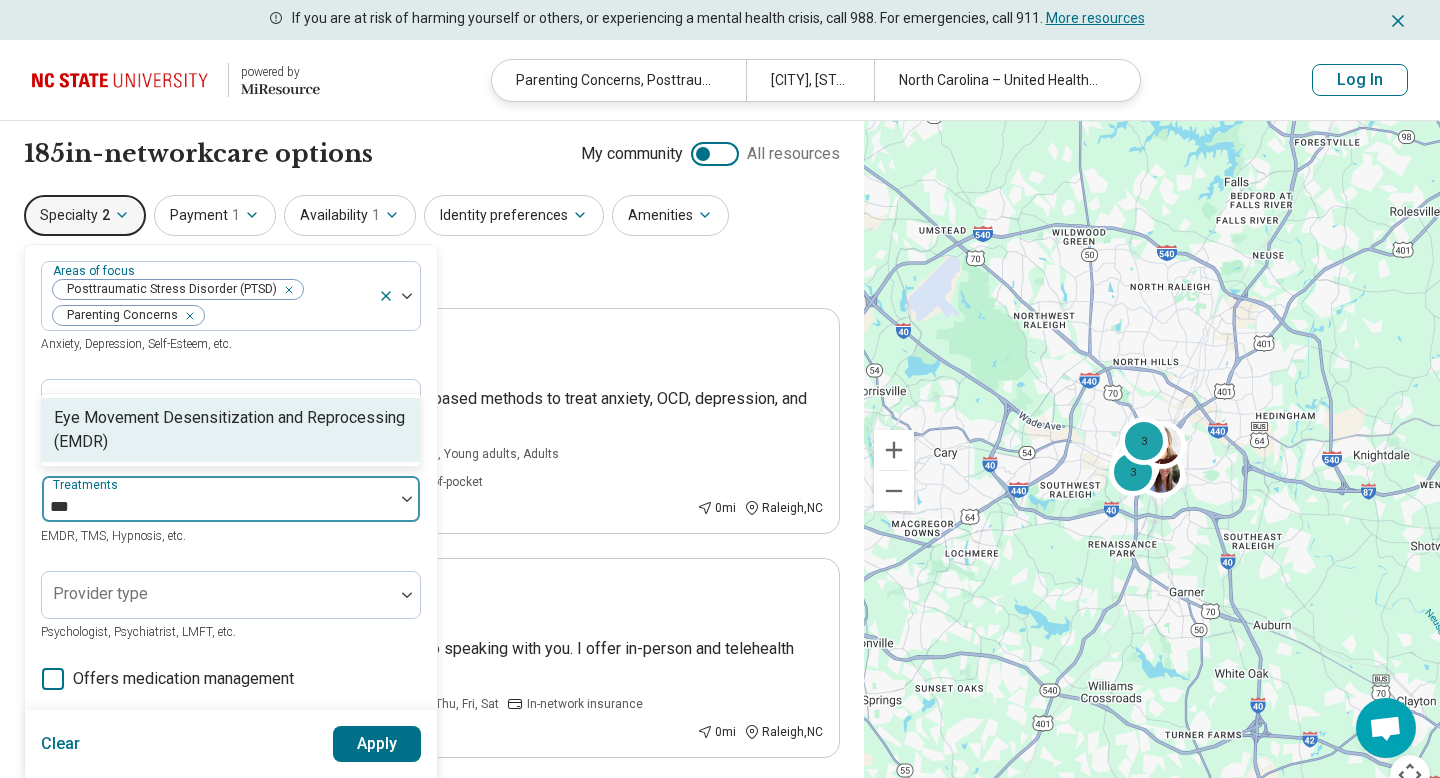 click on "Eye Movement Desensitization and Reprocessing (EMDR)" at bounding box center [231, 430] 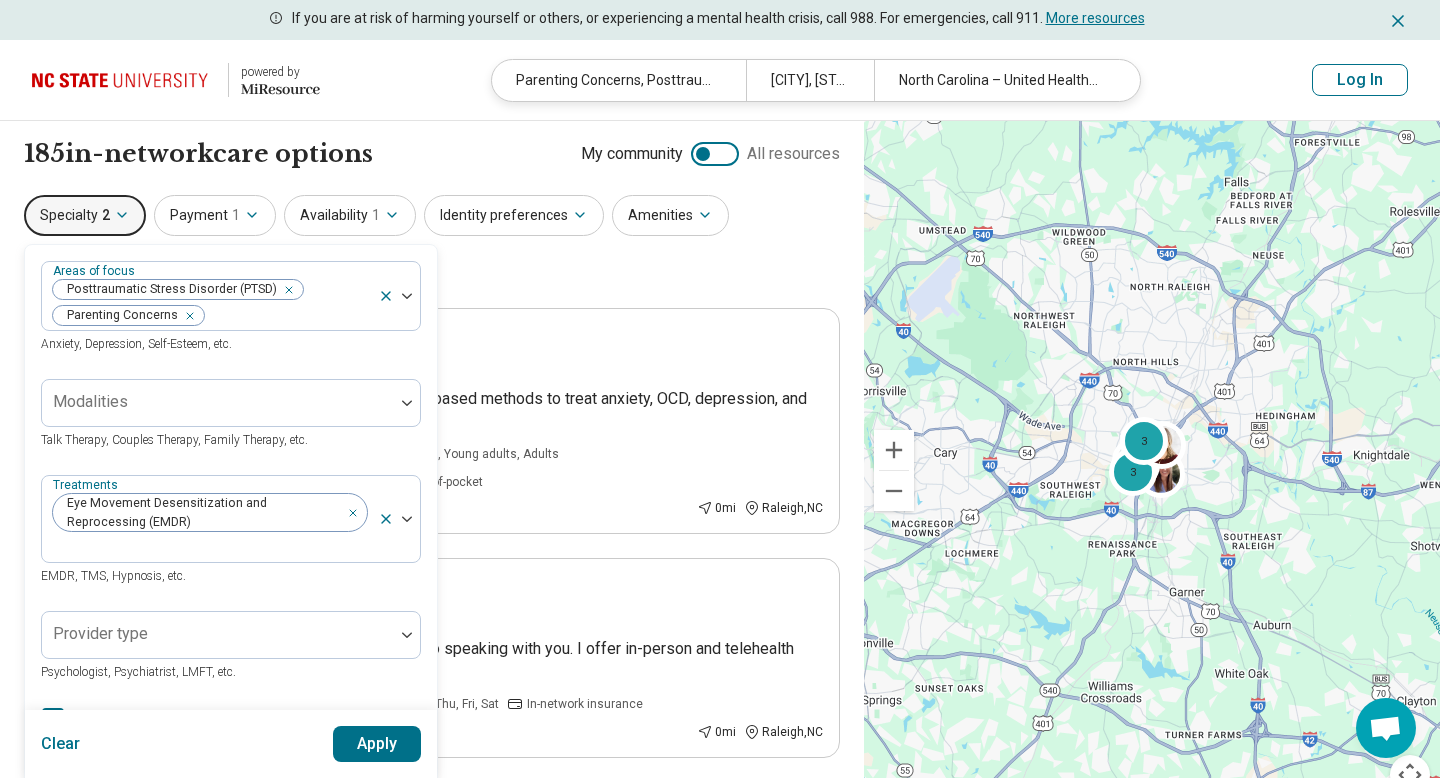 click on "Apply" at bounding box center (377, 744) 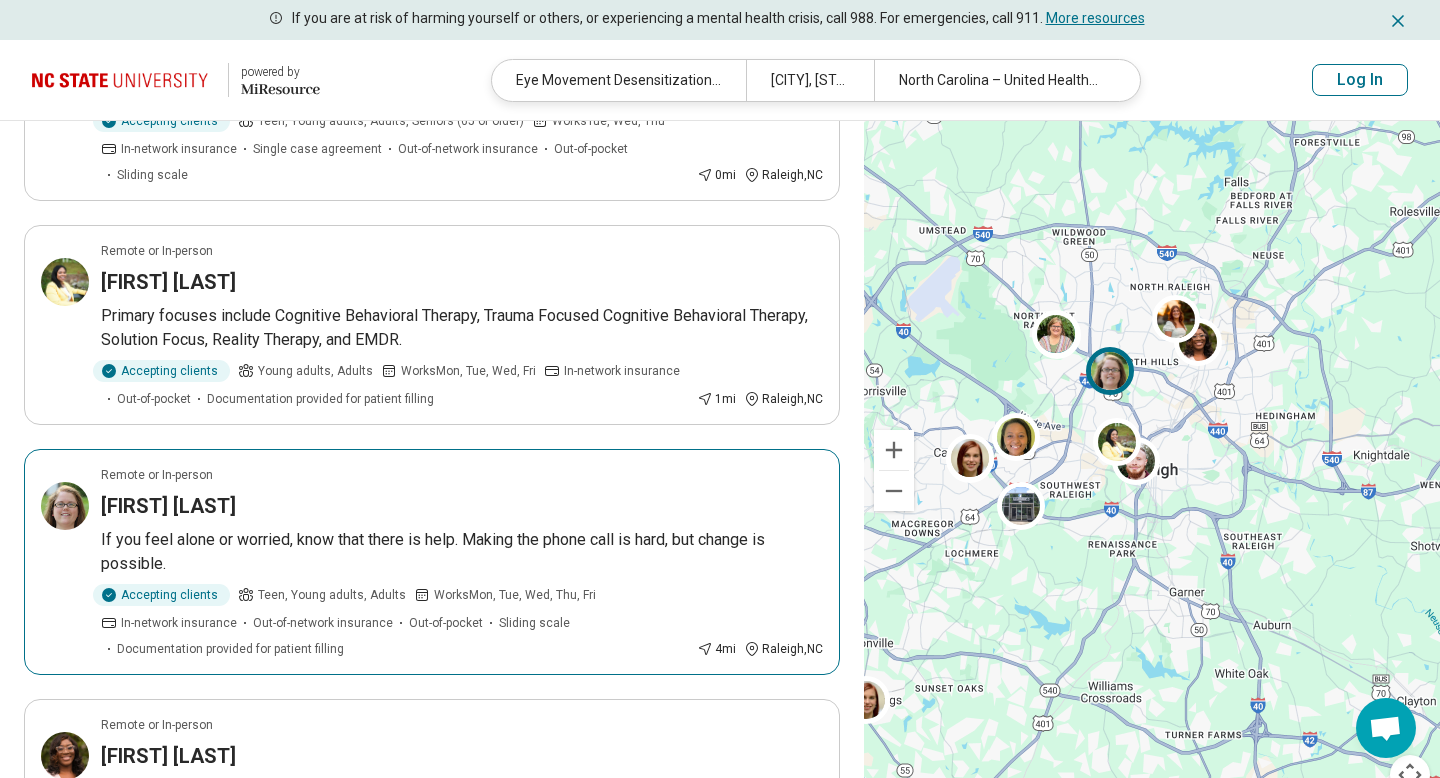 scroll, scrollTop: 307, scrollLeft: 0, axis: vertical 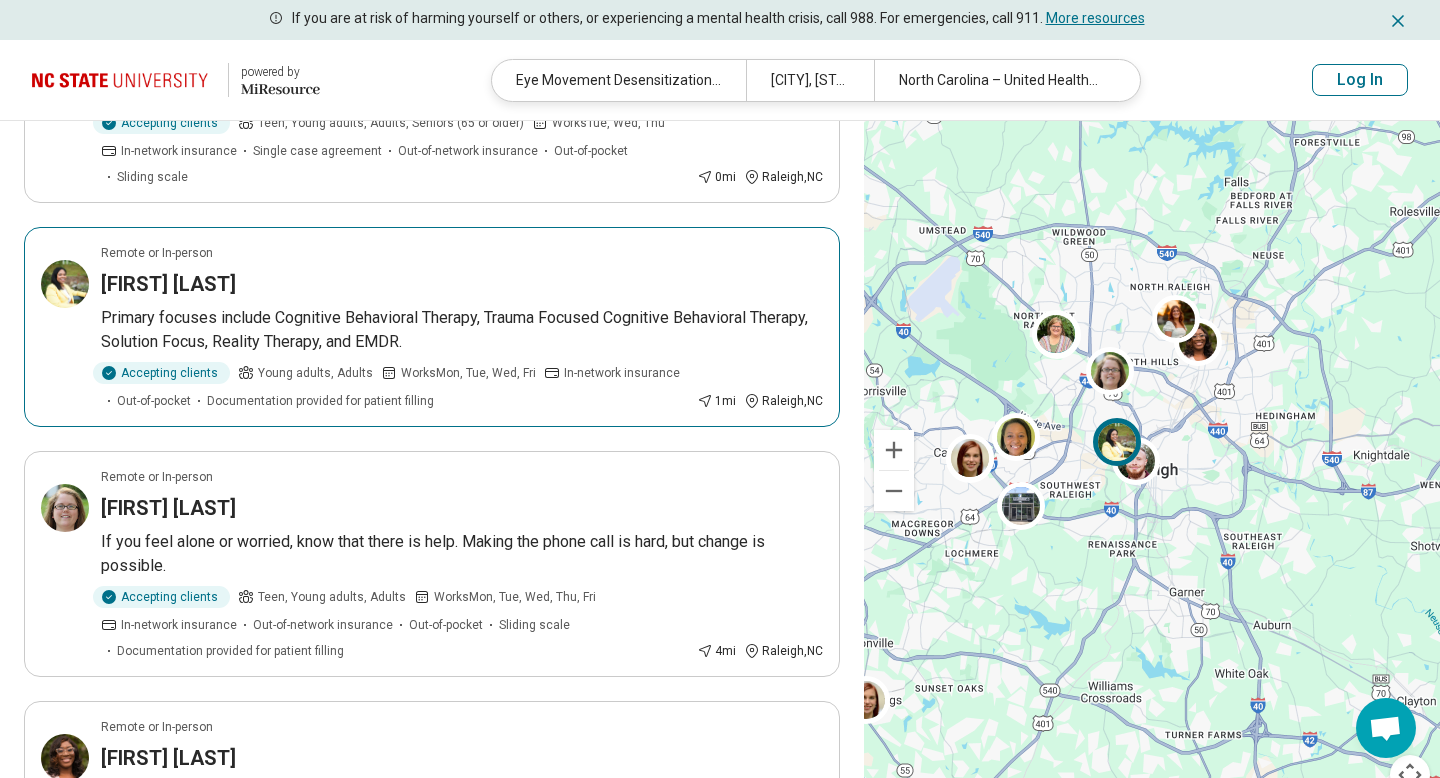 click on "Remote or In-person Tanya St. Julien-Denson Primary focuses include Cognitive Behavioral Therapy, Trauma Focused Cognitive Behavioral Therapy, Solution Focus, Reality Therapy, and EMDR. Accepting clients Young adults, Adults Works  Mon, Tue, Wed, Fri In-network insurance Out-of-pocket Documentation provided for patient filling 1  mi Raleigh ,  NC" at bounding box center [432, 327] 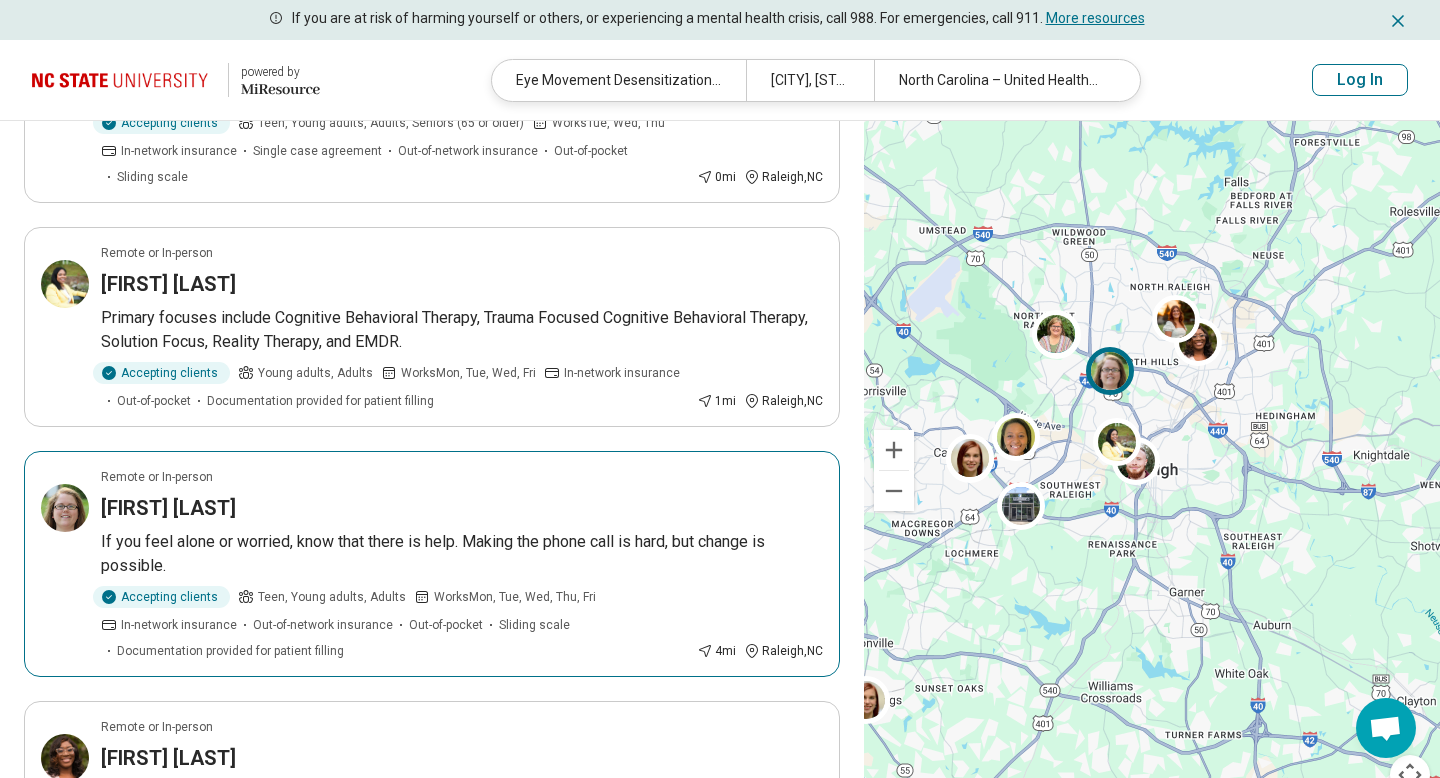 click on "Remote or In-person Dava Muserallo If you feel alone or worried, know that there is help.  Making the phone call is hard, but change is possible. Accepting clients Teen, Young adults, Adults Works  Mon, Tue, Wed, Thu, Fri In-network insurance Out-of-network insurance Out-of-pocket Sliding scale Documentation provided for patient filling 4  mi Raleigh ,  NC" at bounding box center [432, 564] 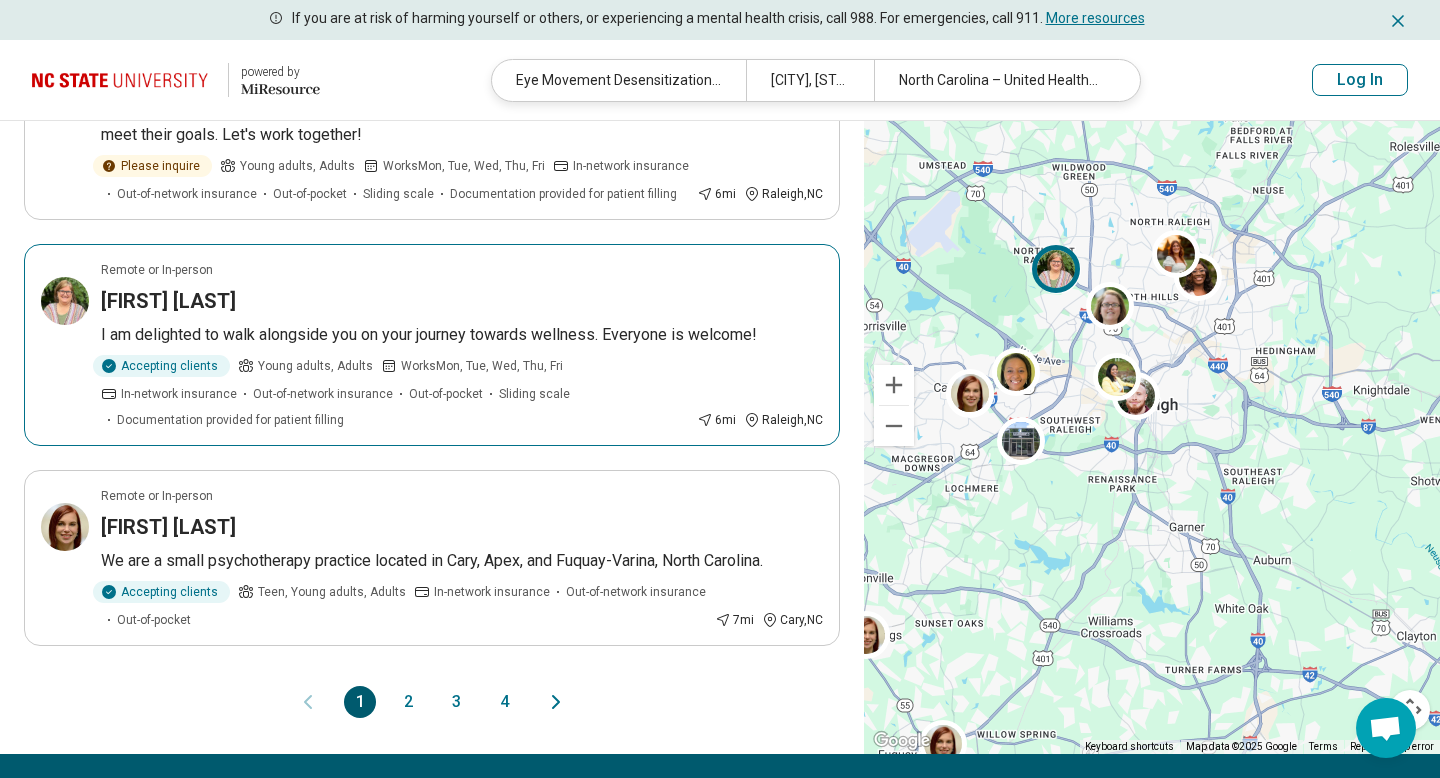 scroll, scrollTop: 1878, scrollLeft: 0, axis: vertical 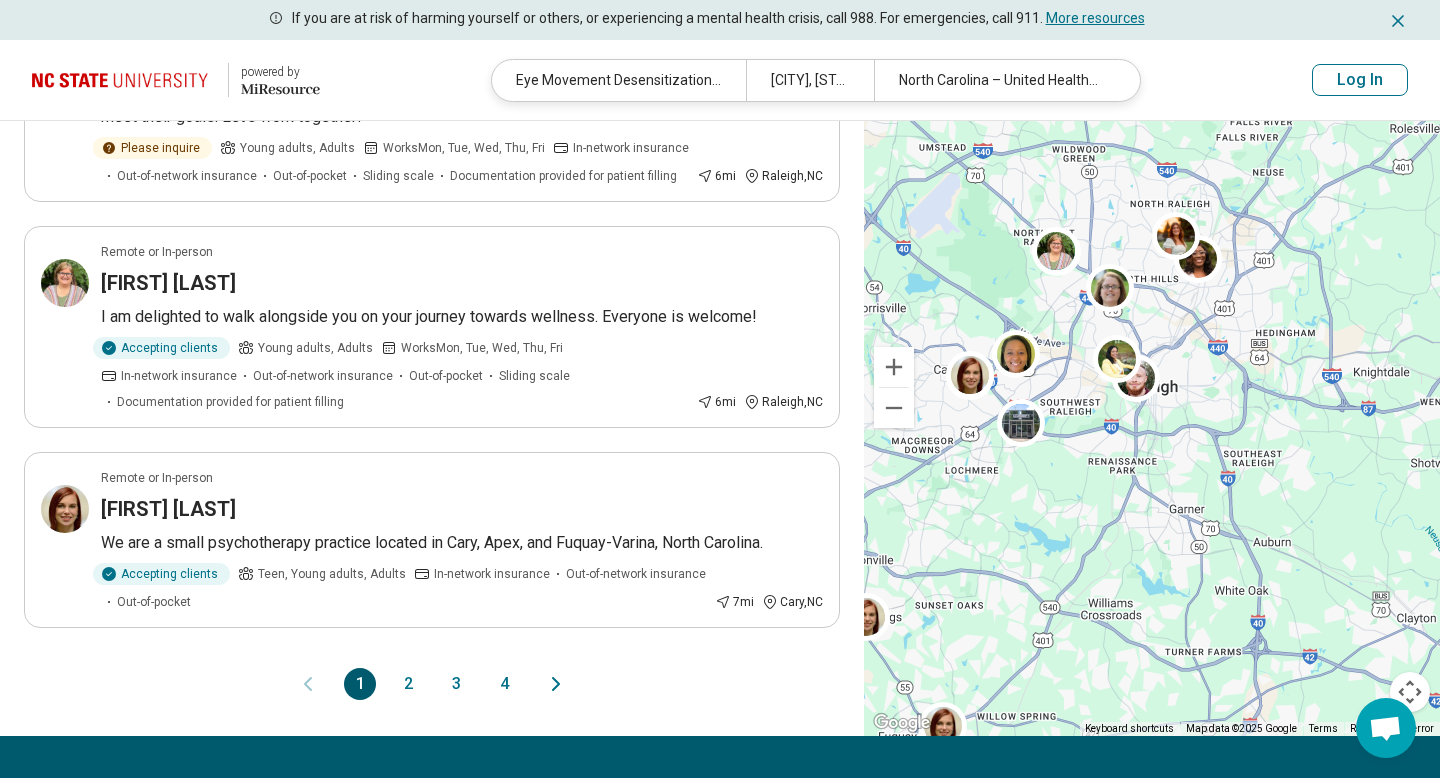 click on "2" at bounding box center (408, 684) 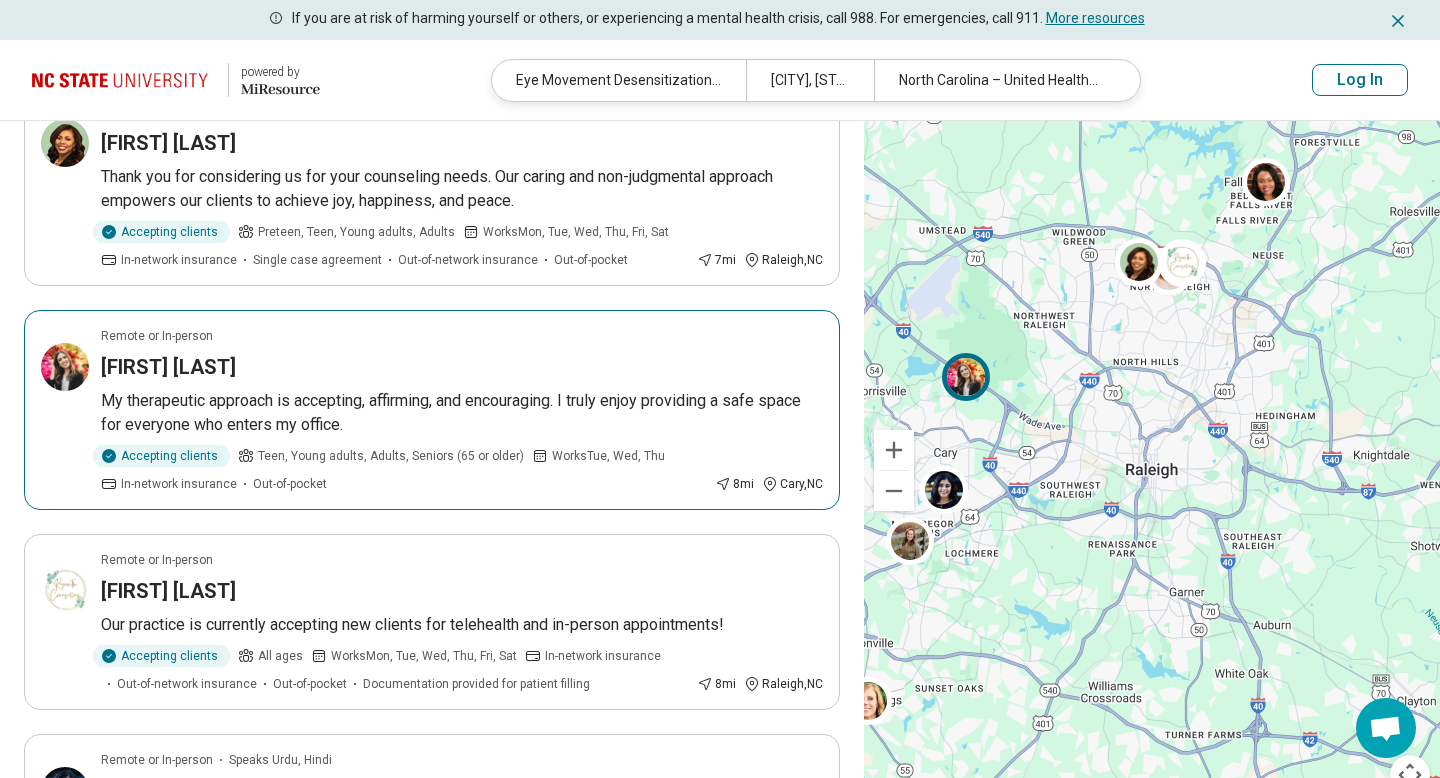 scroll, scrollTop: 677, scrollLeft: 0, axis: vertical 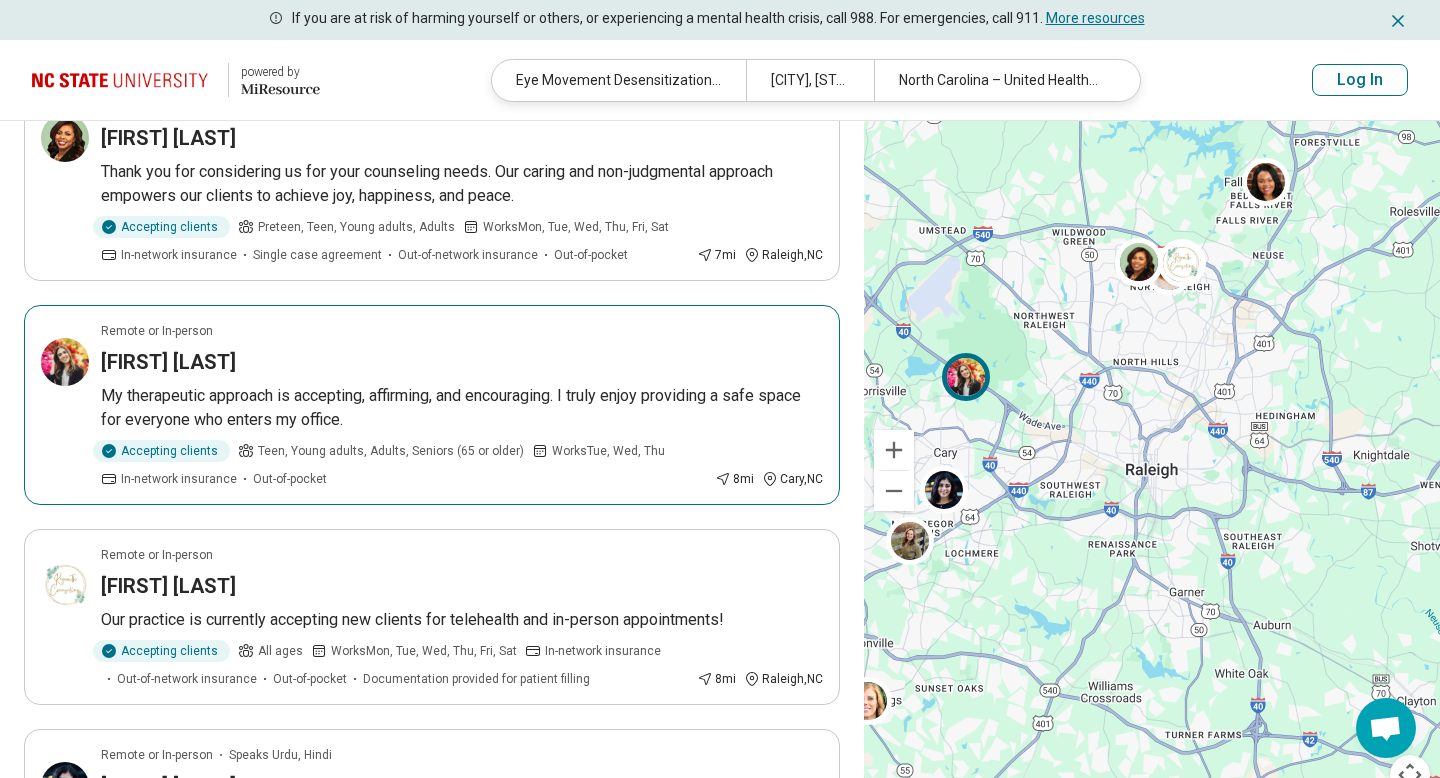 click on "Remote or In-person" at bounding box center [462, 331] 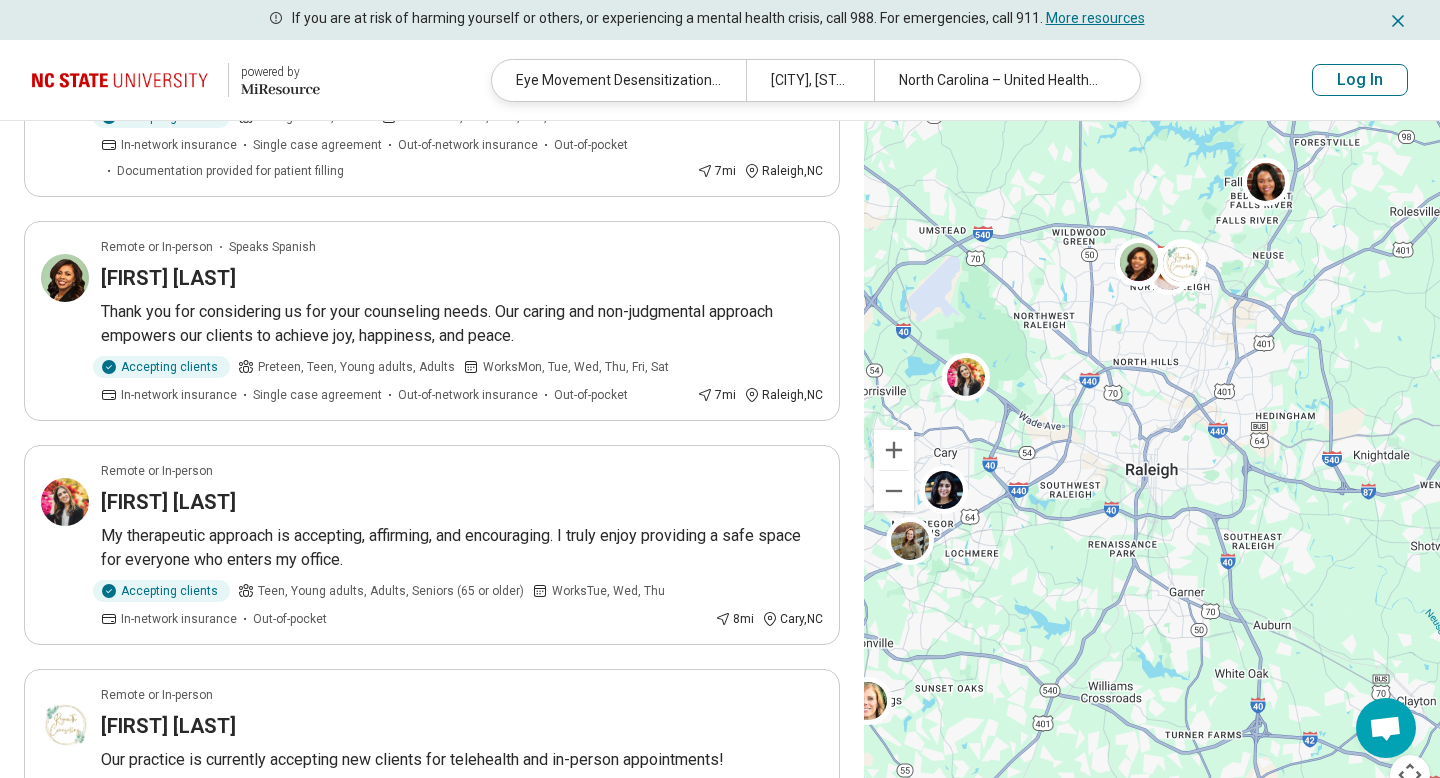 scroll, scrollTop: 0, scrollLeft: 0, axis: both 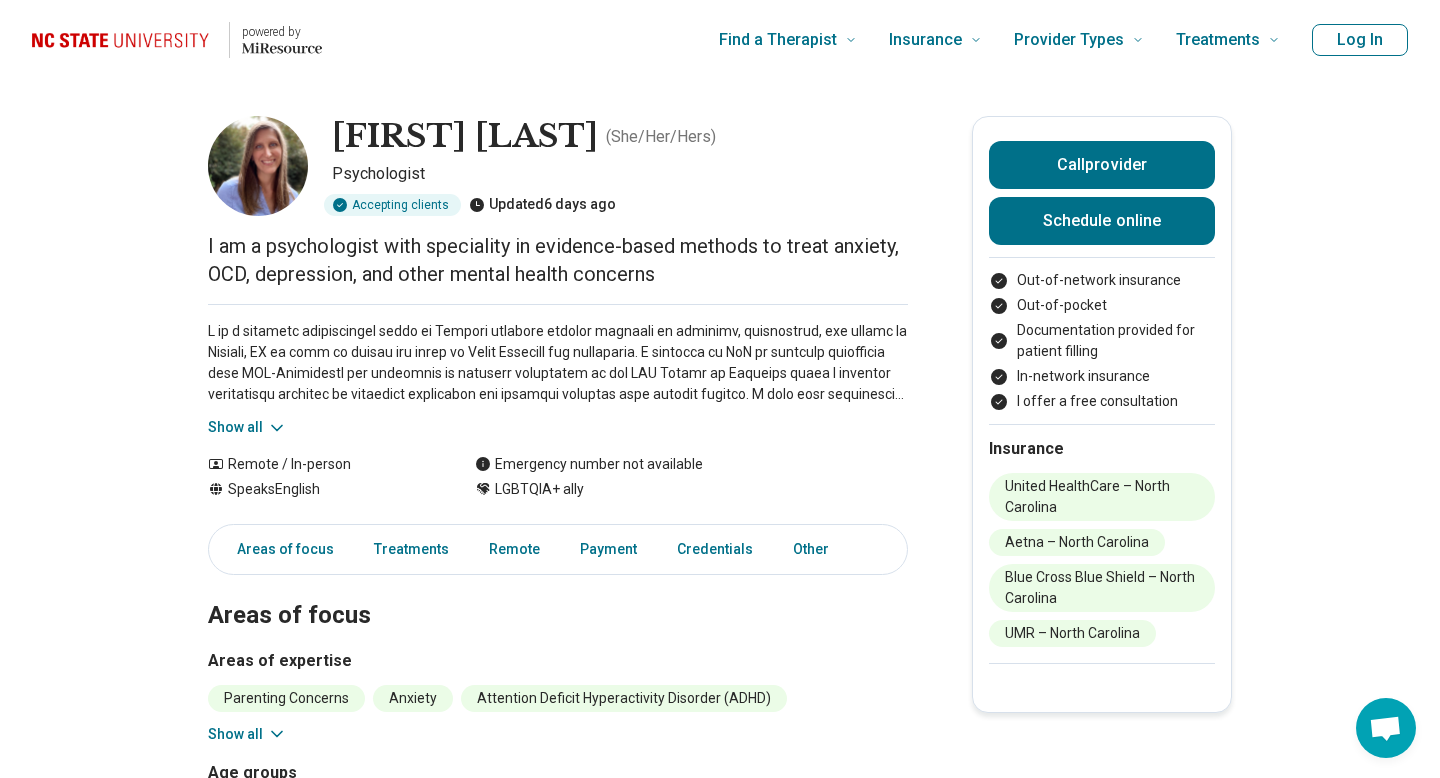 click on "Show all" at bounding box center (247, 427) 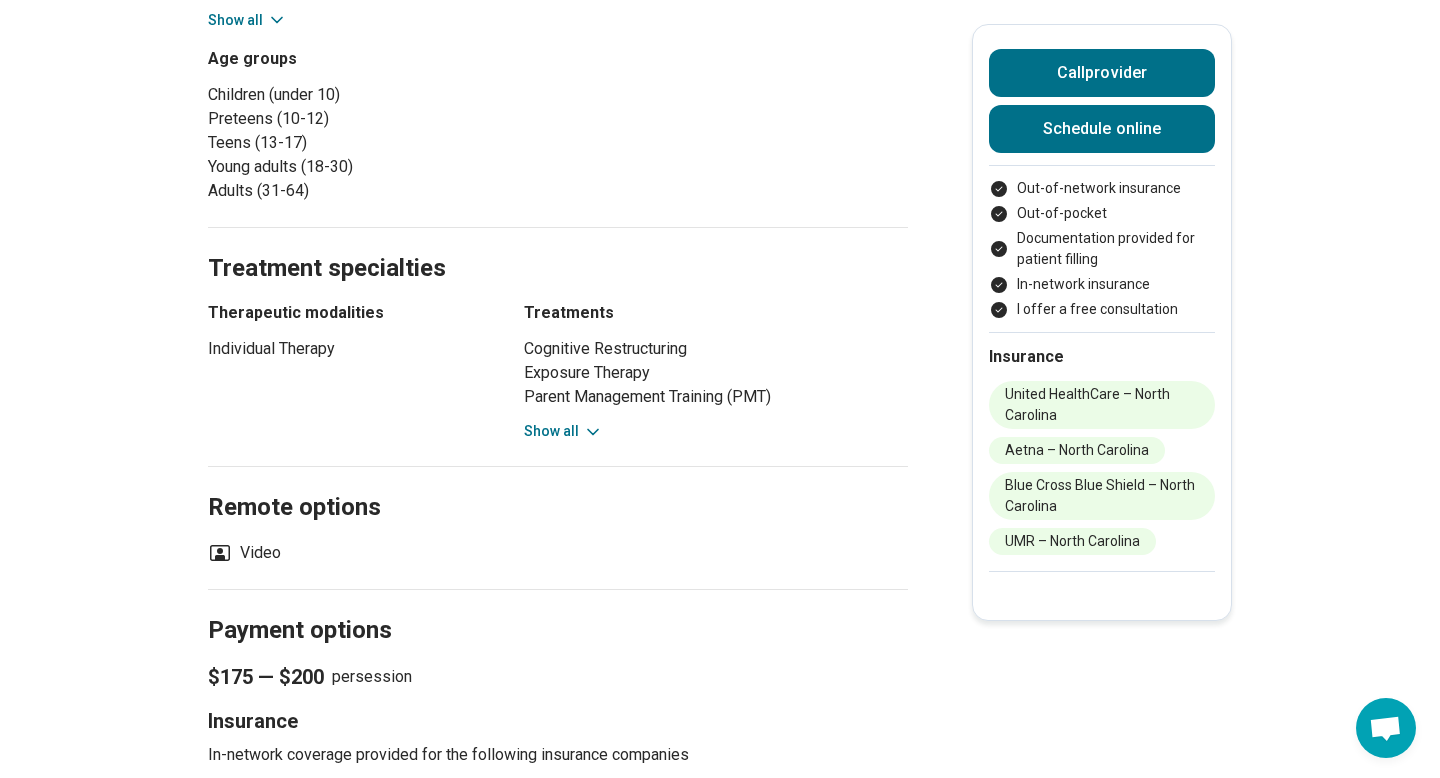 scroll, scrollTop: 851, scrollLeft: 0, axis: vertical 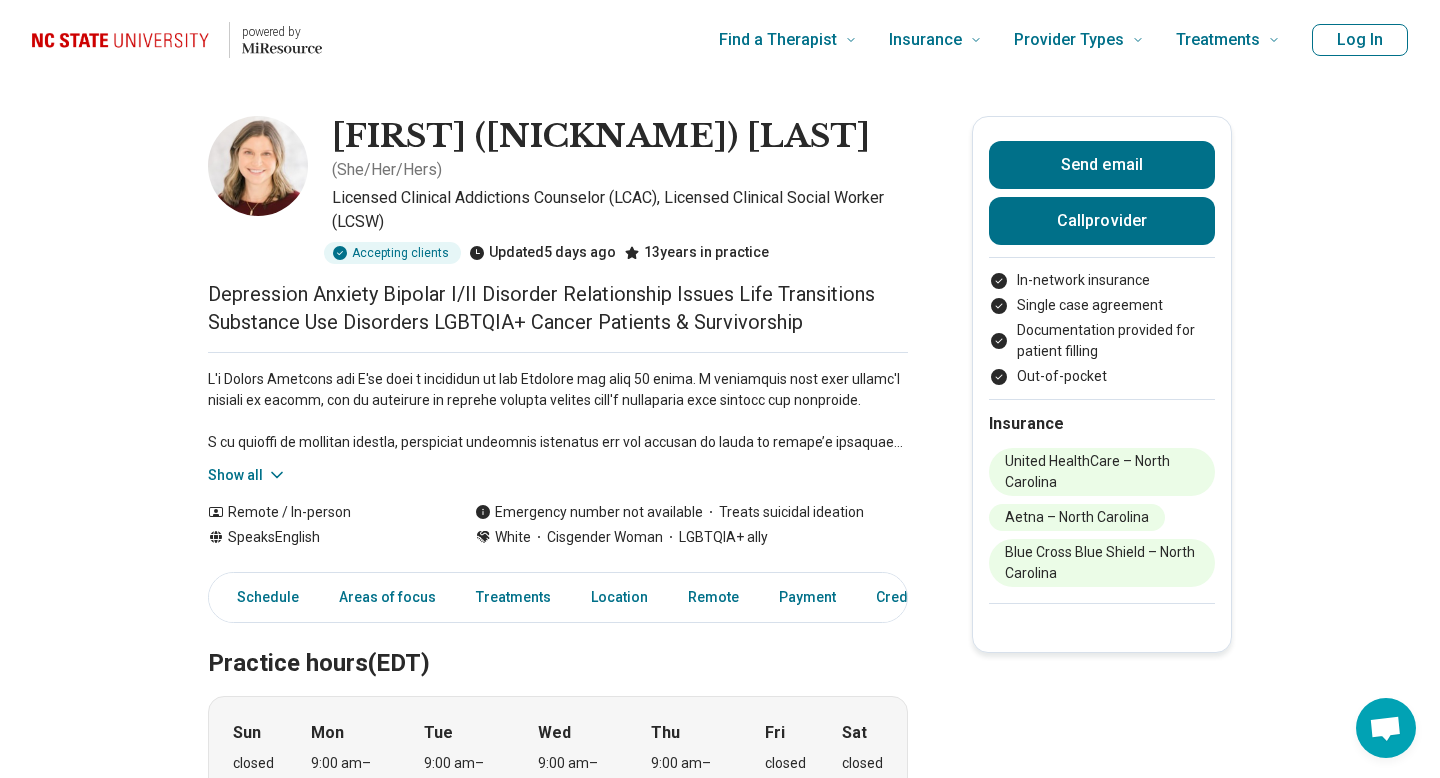 click on "Show all" at bounding box center (558, 419) 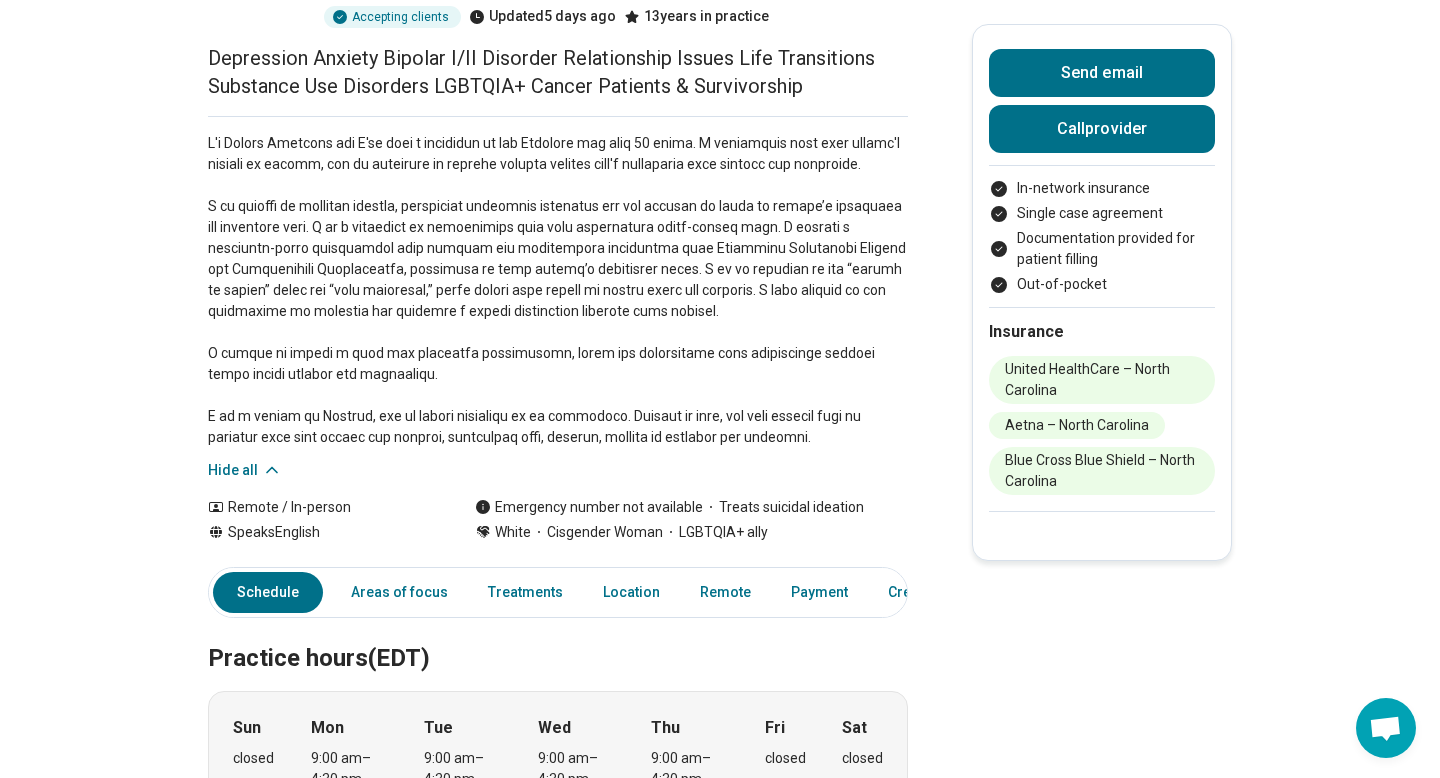 scroll, scrollTop: 0, scrollLeft: 0, axis: both 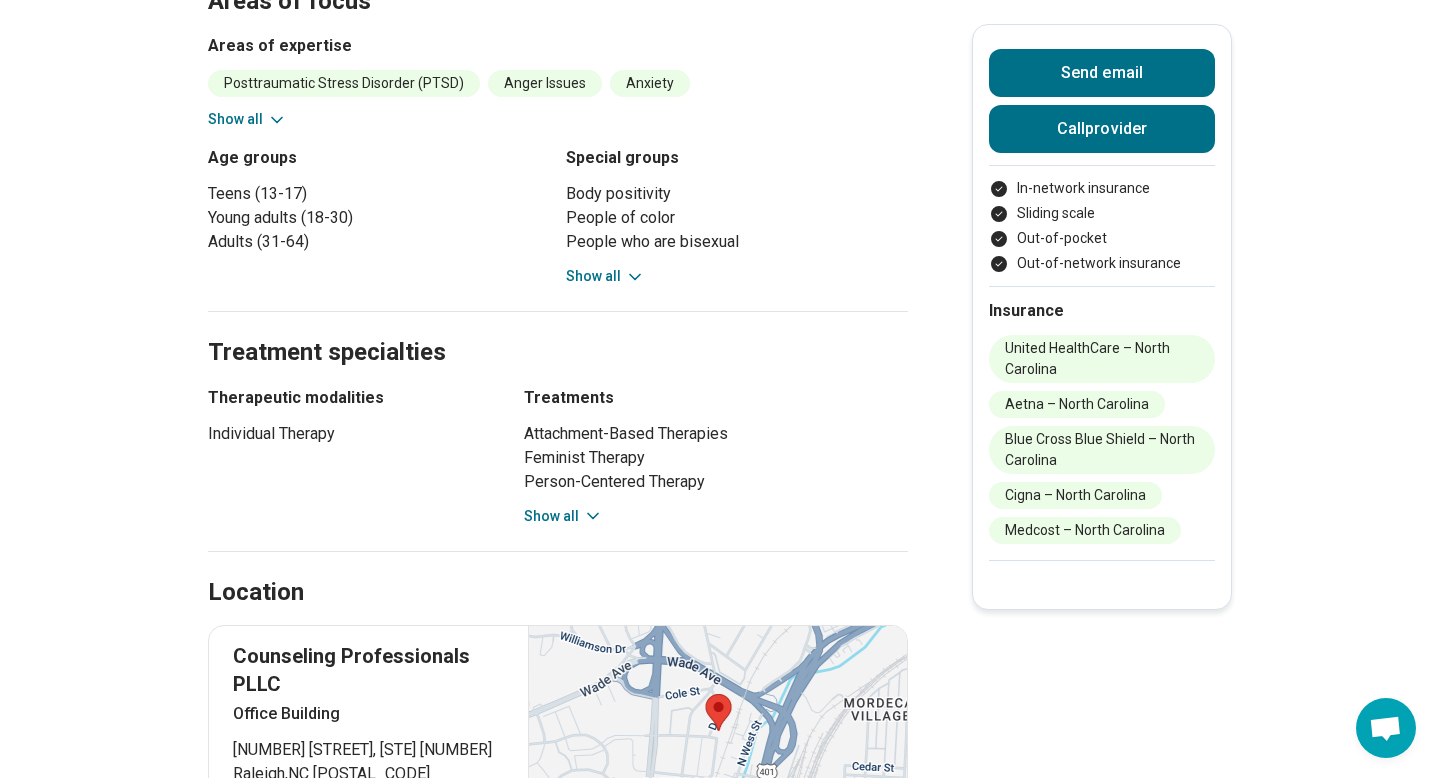 click on "Show all" at bounding box center (563, 516) 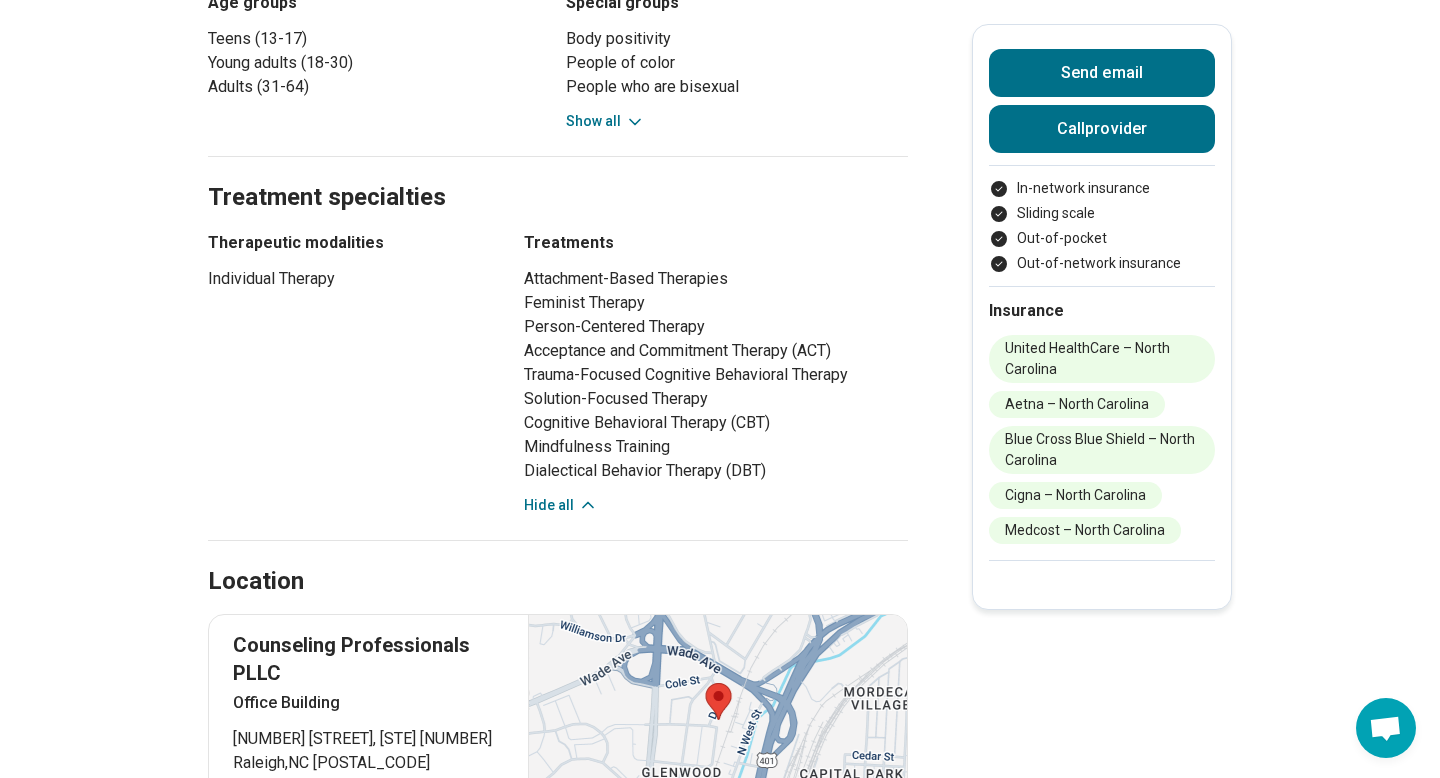 scroll, scrollTop: 1293, scrollLeft: 0, axis: vertical 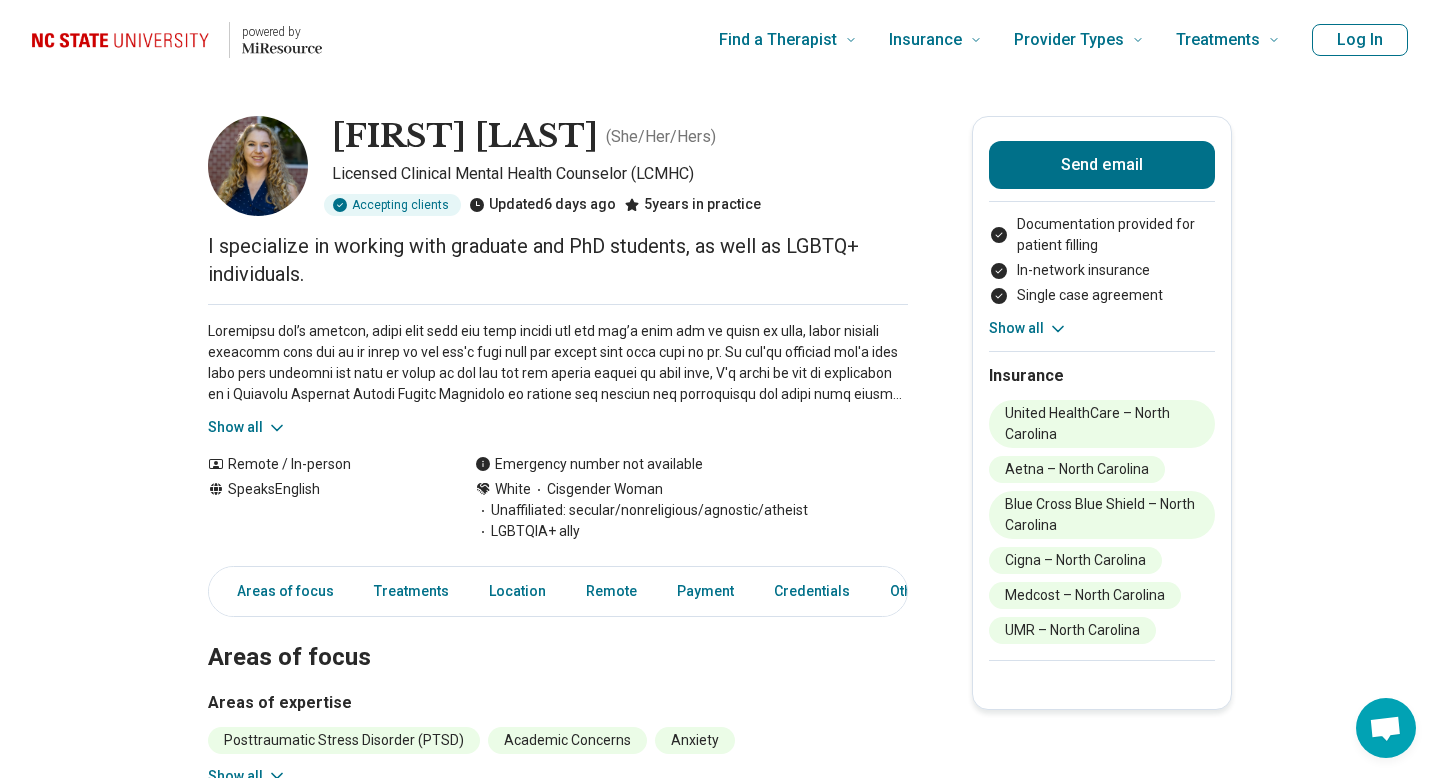 click 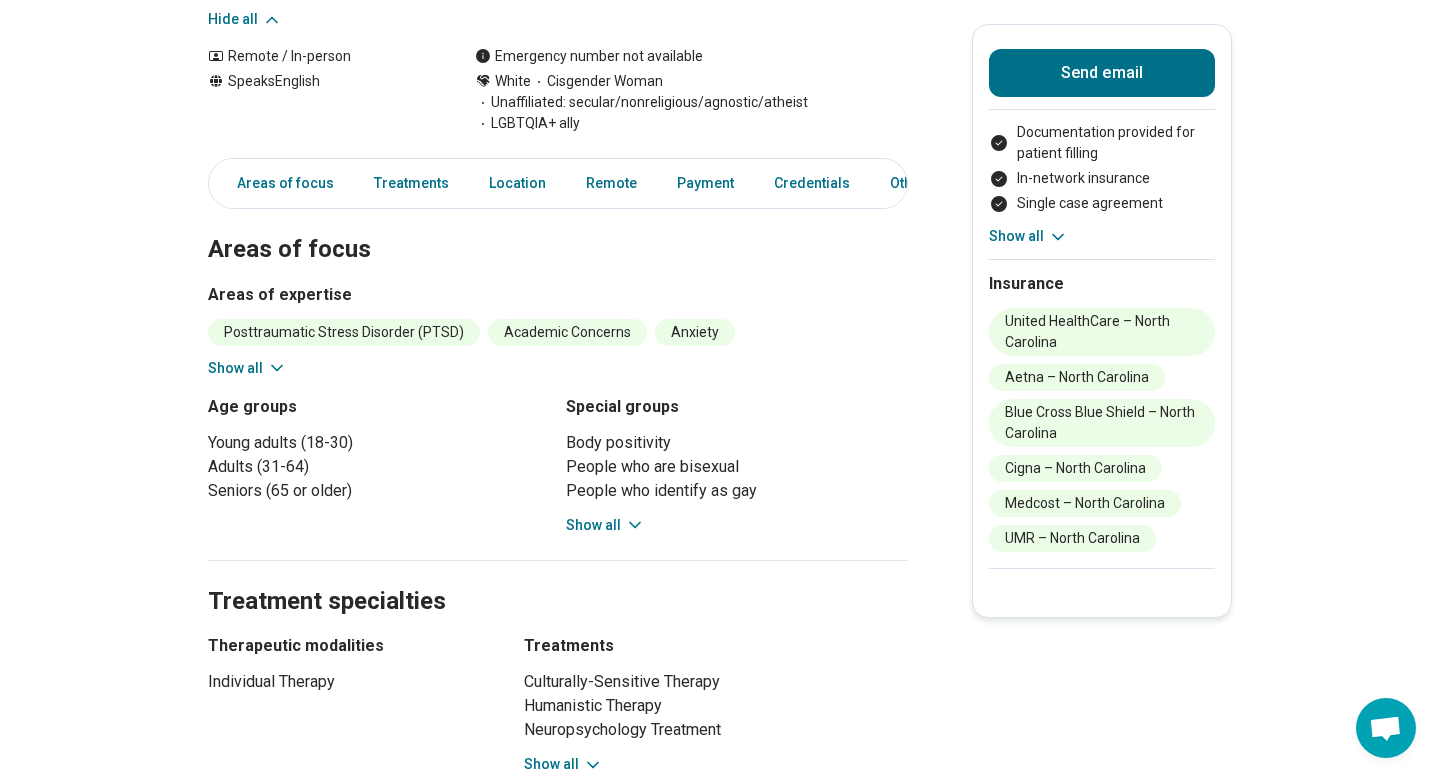 scroll, scrollTop: 659, scrollLeft: 0, axis: vertical 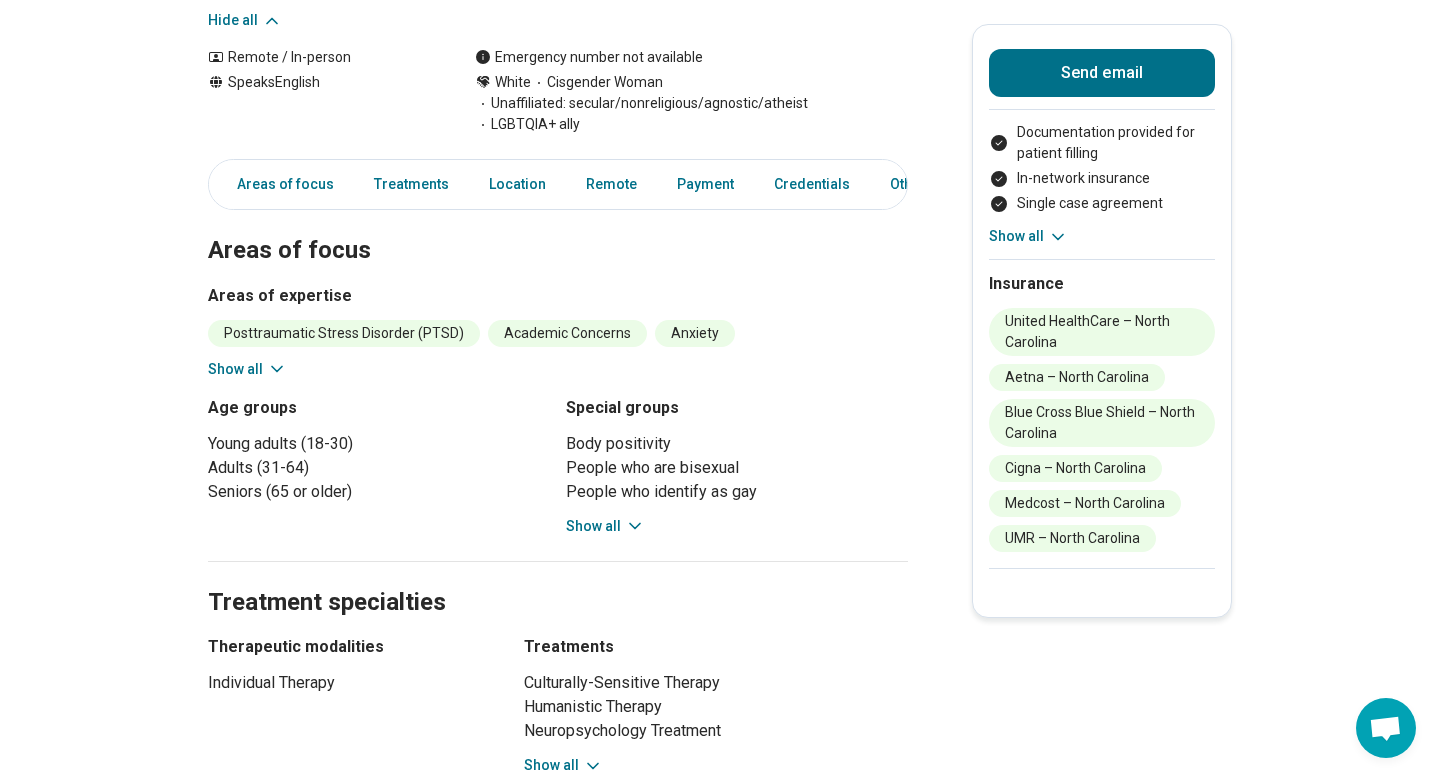 click on "Show all" at bounding box center (605, 526) 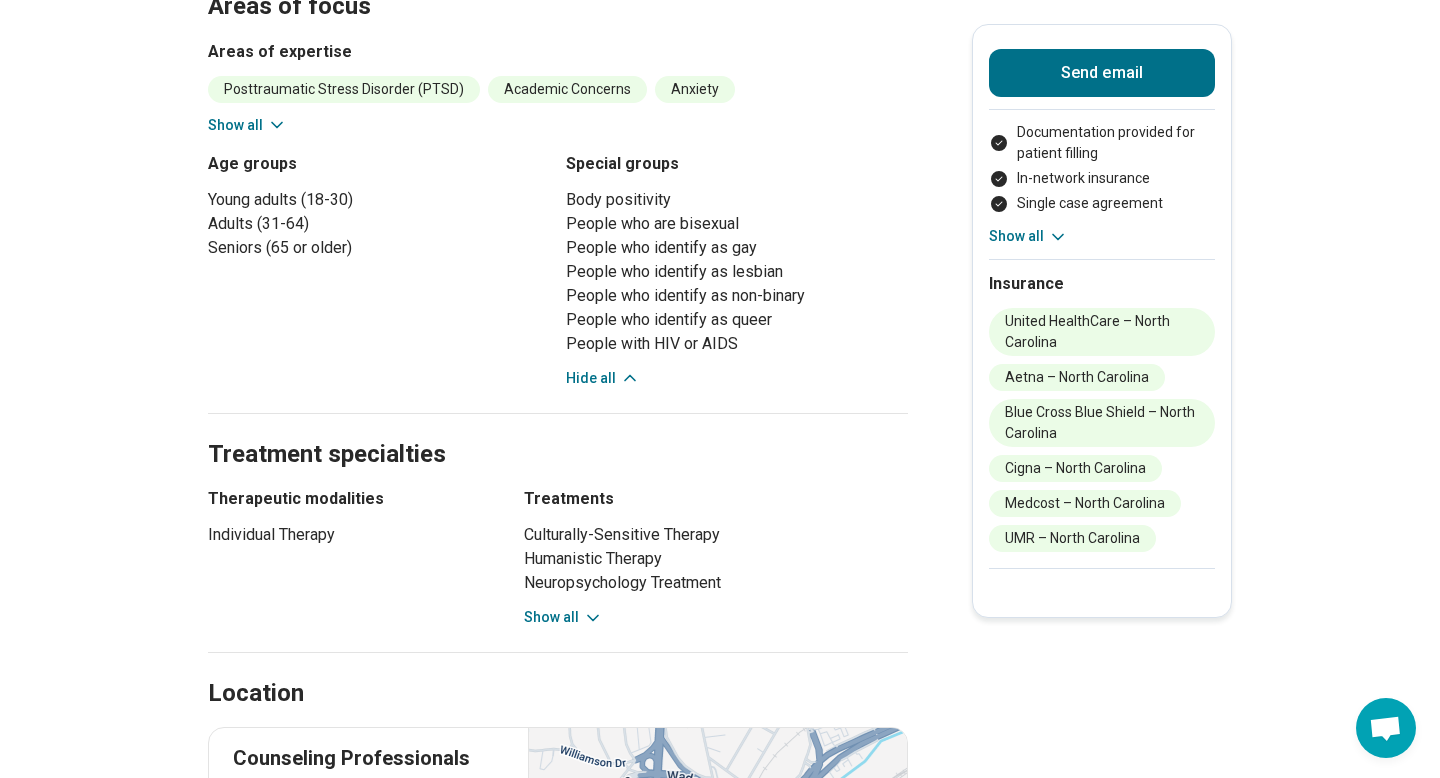 scroll, scrollTop: 906, scrollLeft: 0, axis: vertical 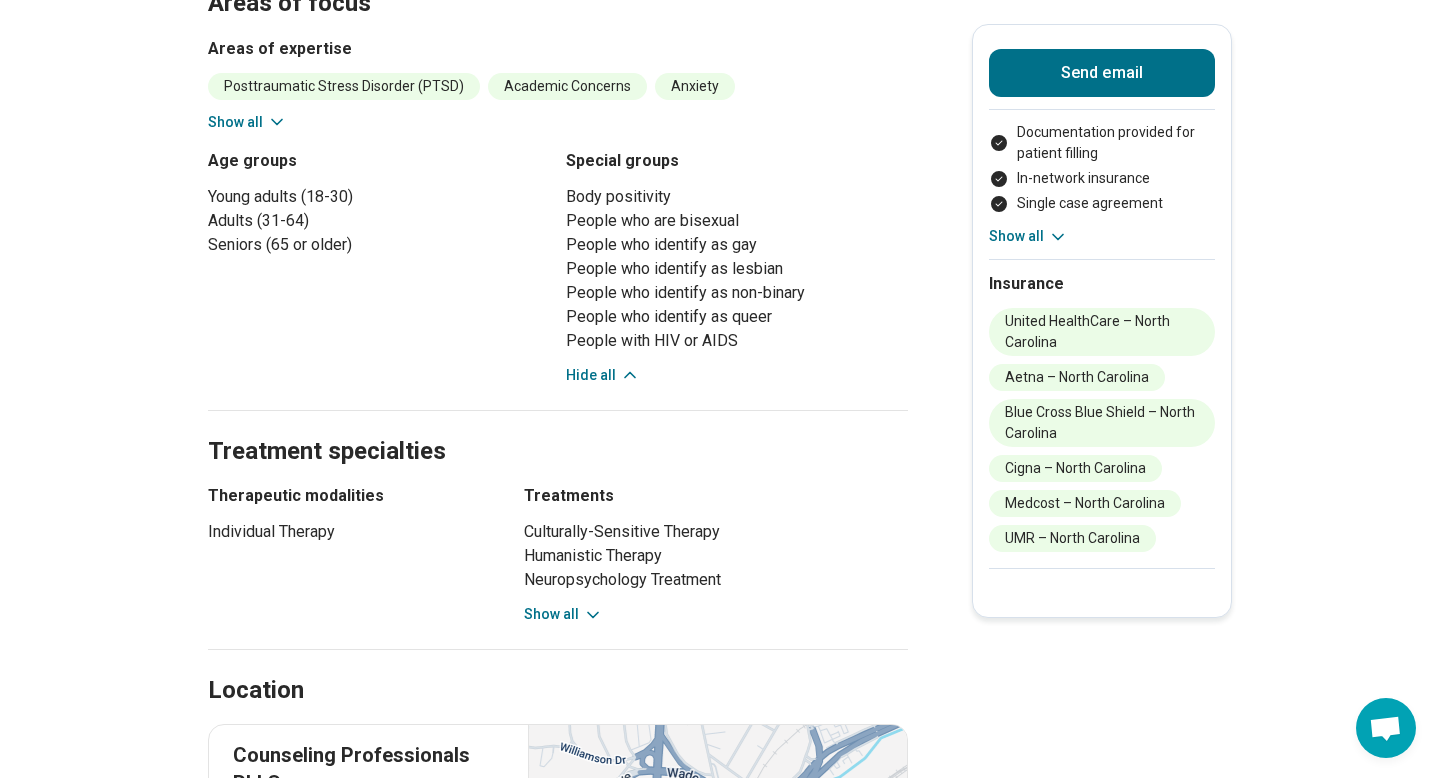 click on "Show all" at bounding box center [563, 614] 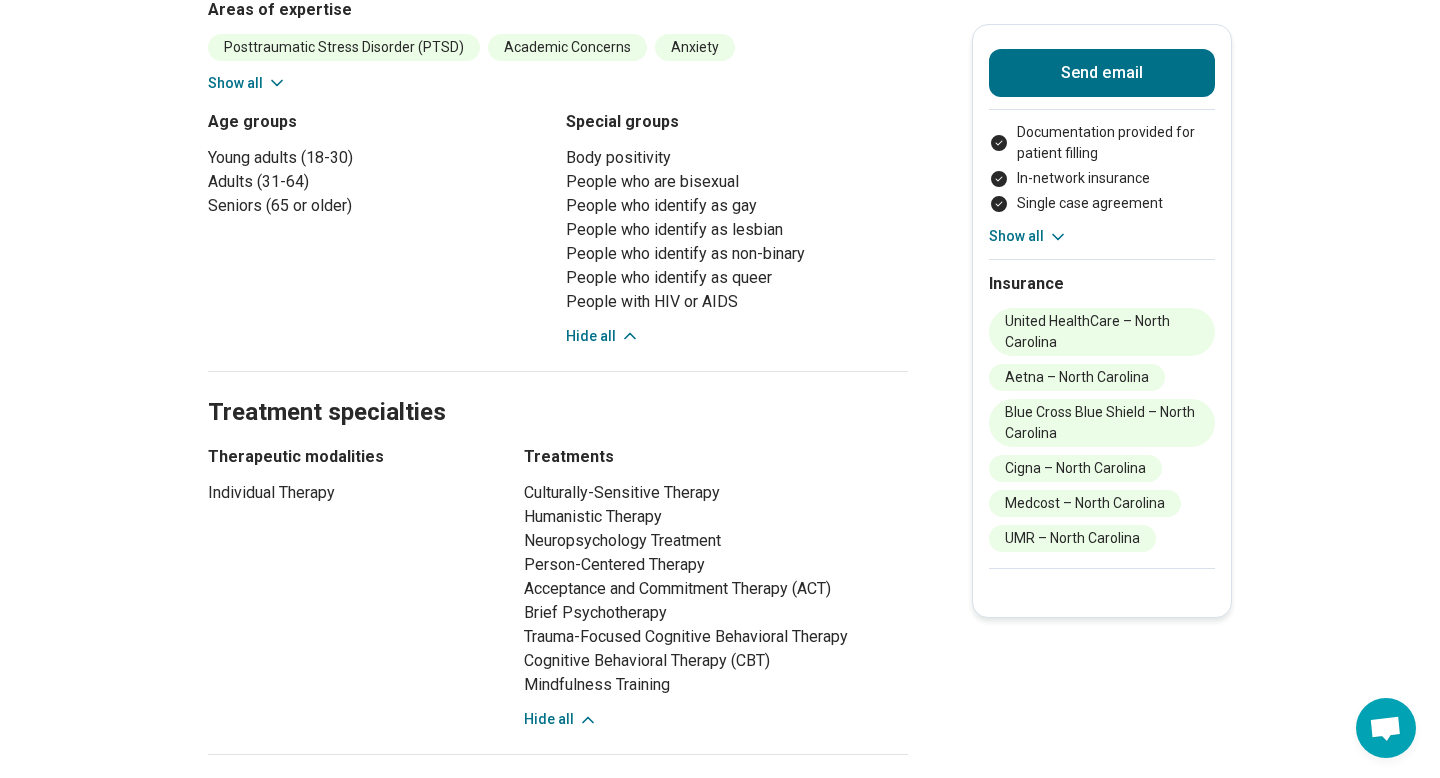 scroll, scrollTop: 0, scrollLeft: 0, axis: both 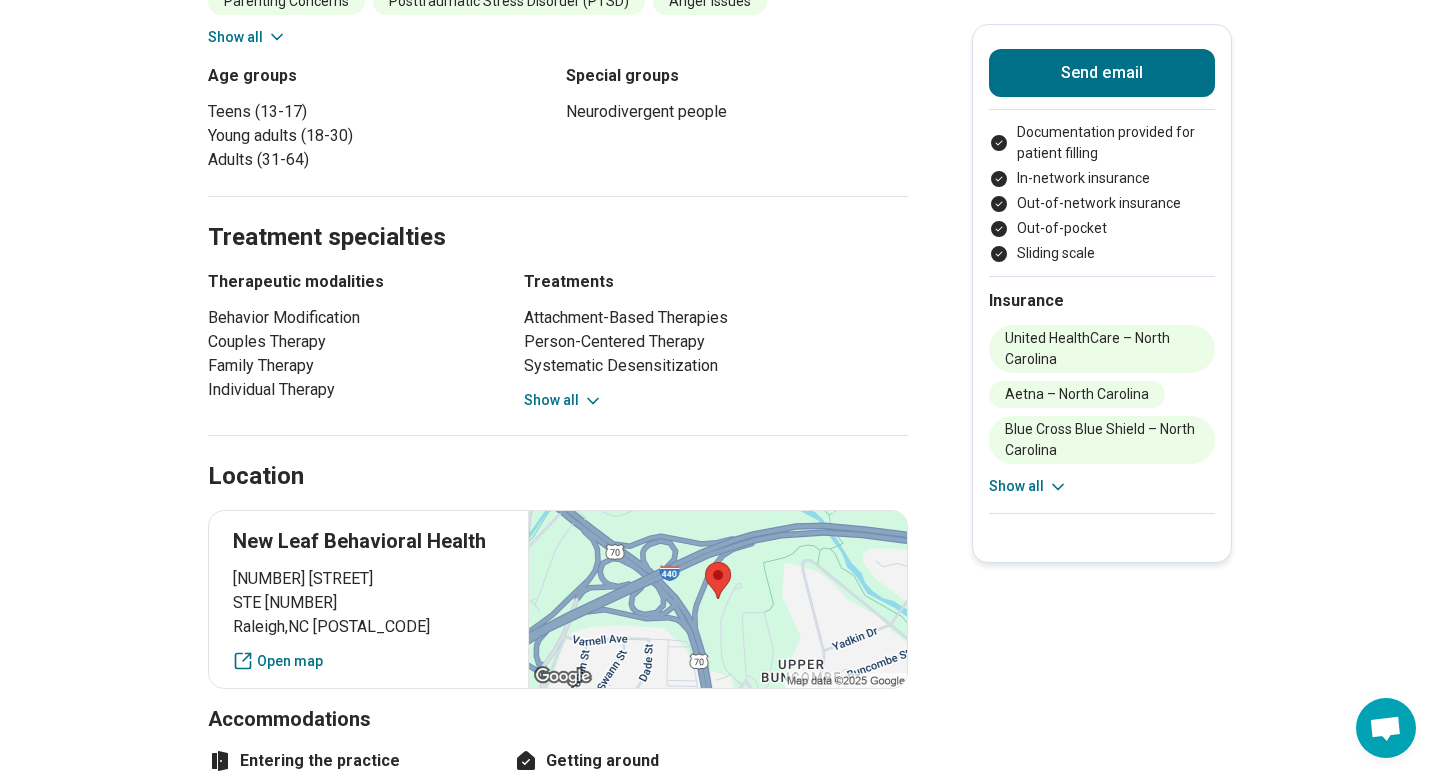 click on "Show all" at bounding box center [563, 400] 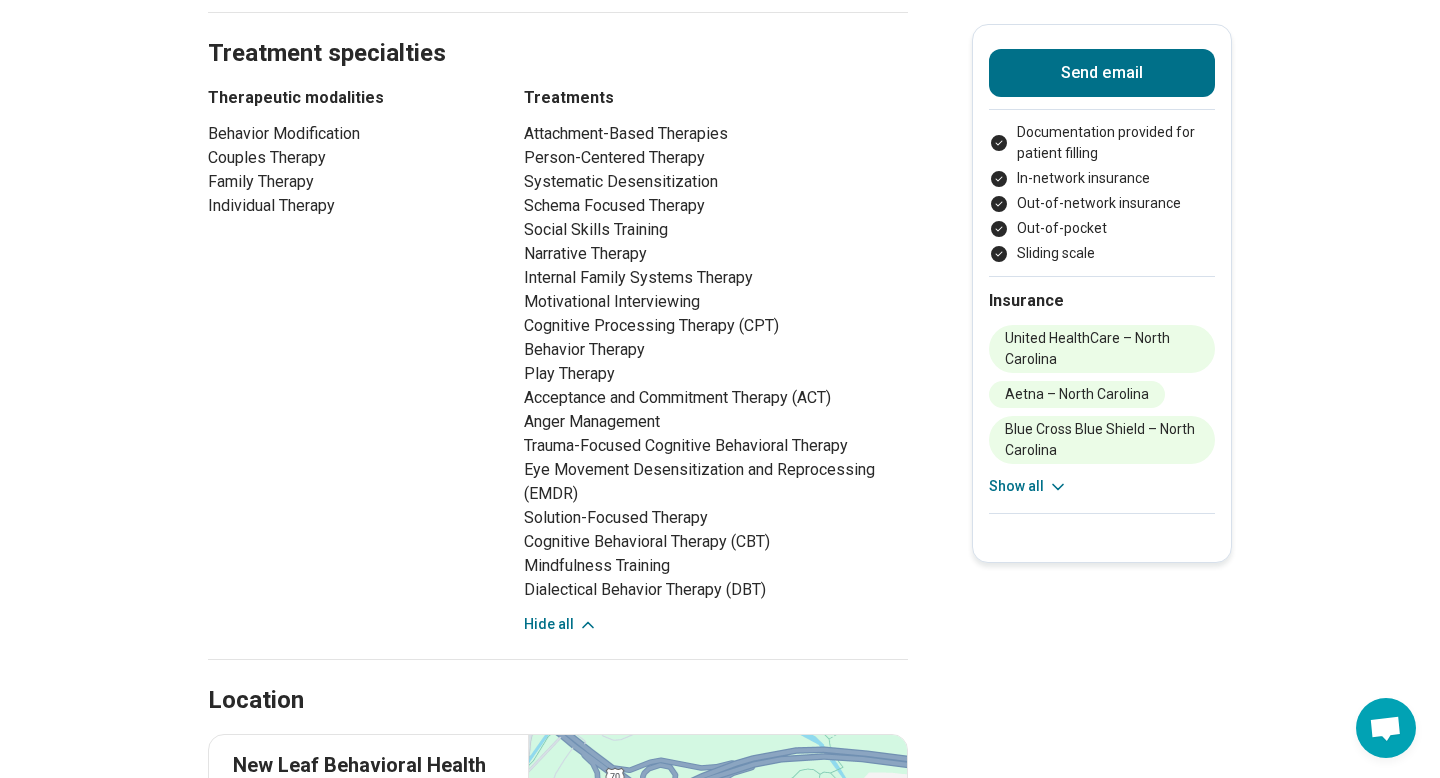 scroll, scrollTop: 1059, scrollLeft: 0, axis: vertical 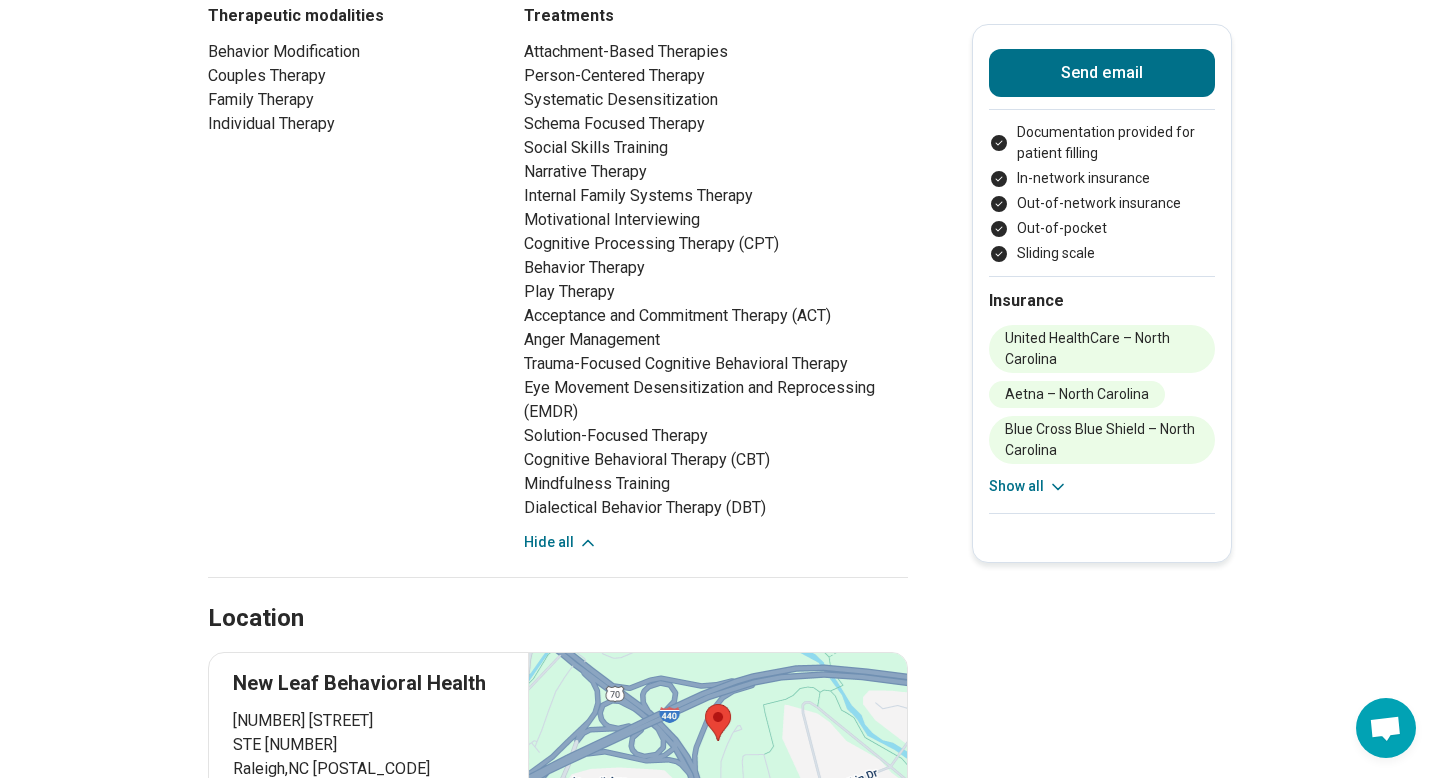 click on "Hide all" at bounding box center [561, 542] 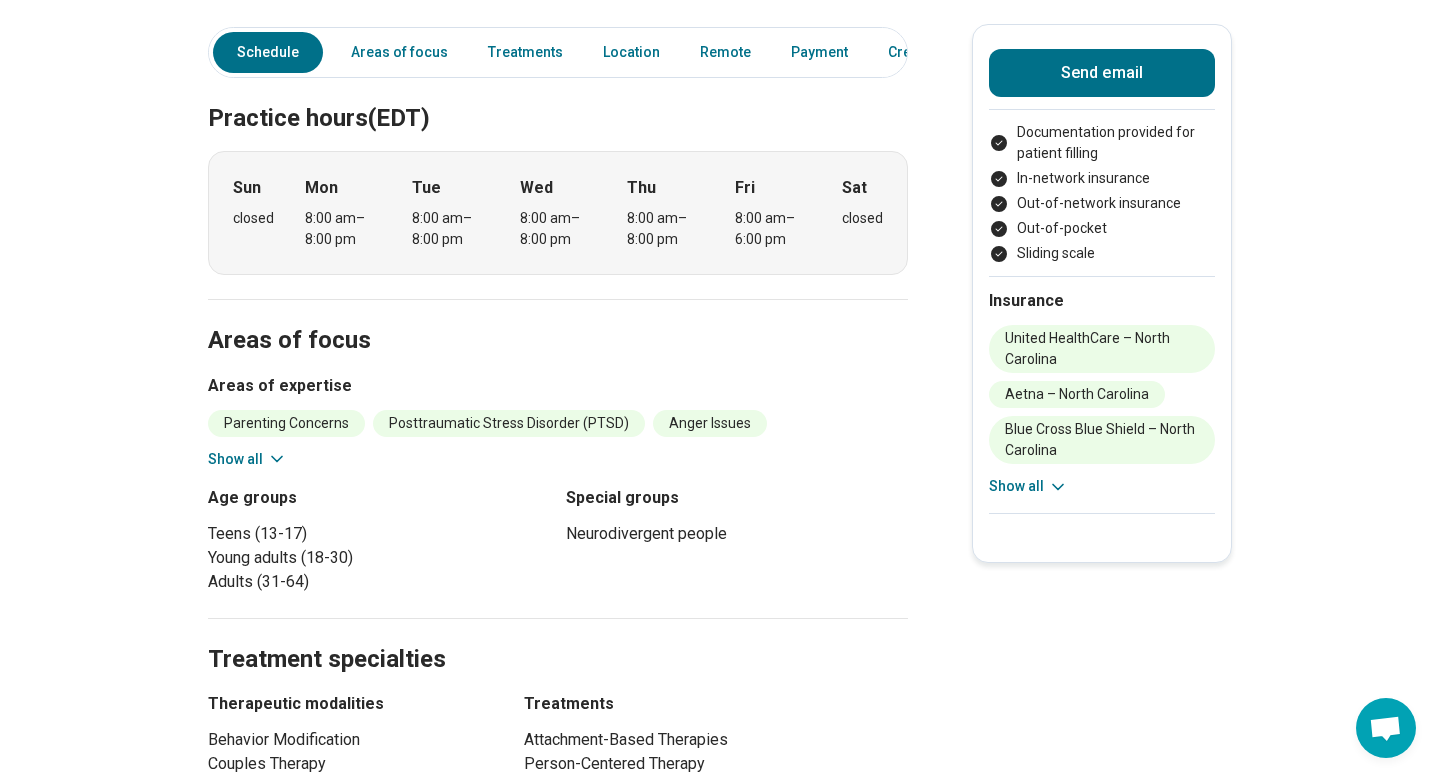 scroll, scrollTop: 0, scrollLeft: 0, axis: both 